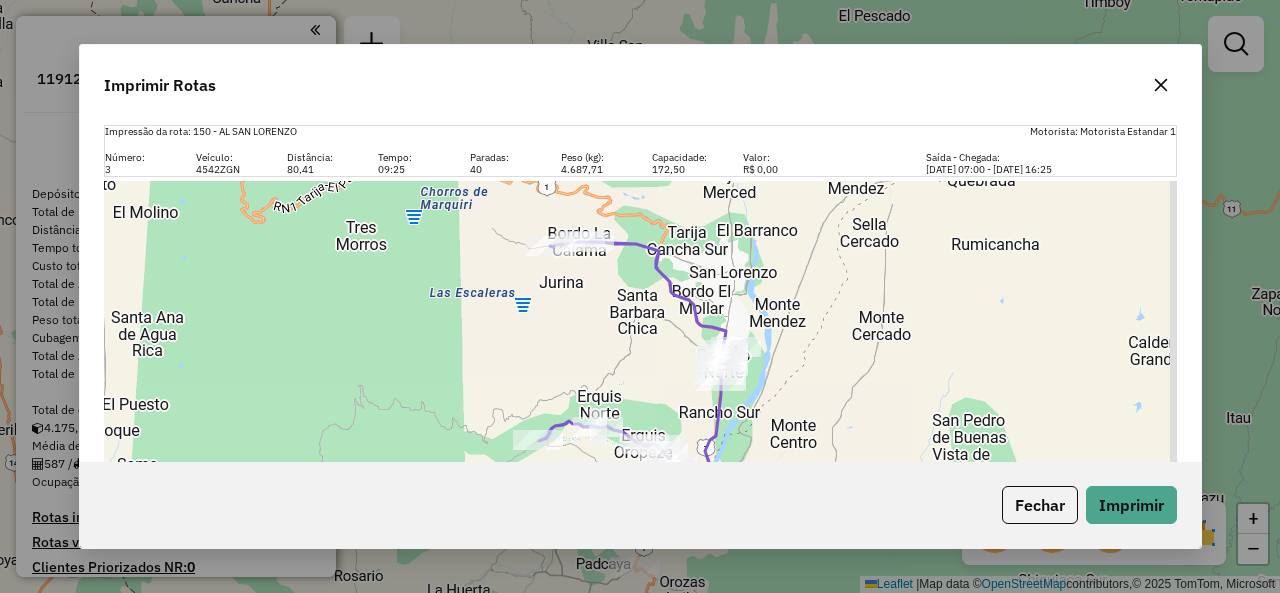scroll, scrollTop: 0, scrollLeft: 0, axis: both 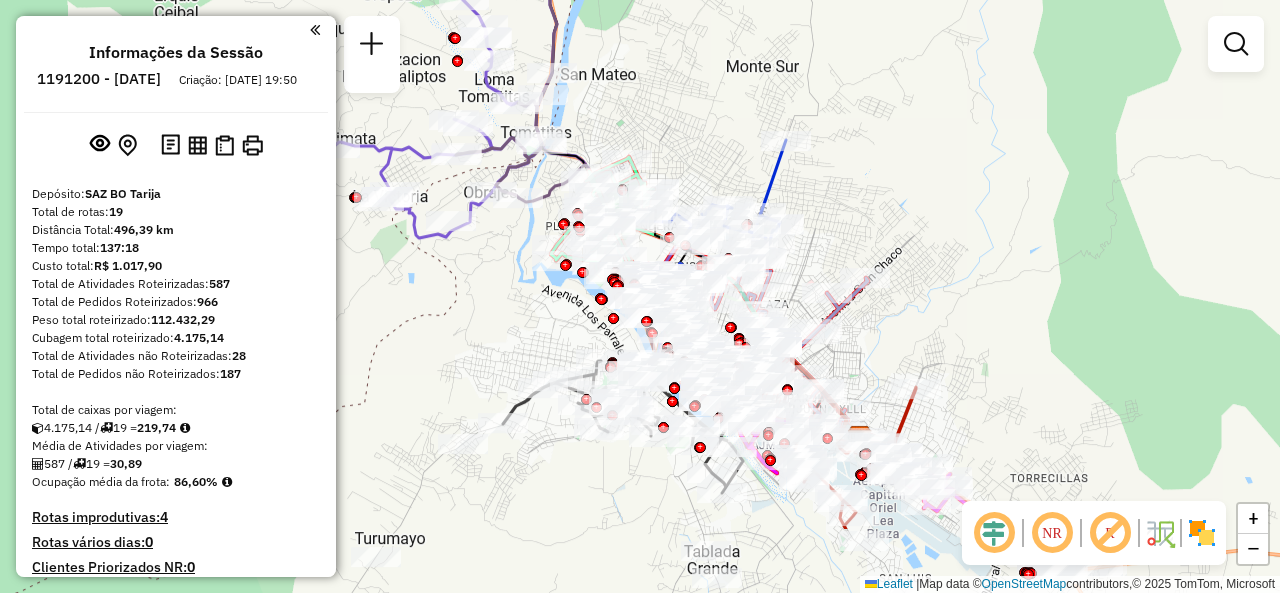 drag, startPoint x: 671, startPoint y: 233, endPoint x: 677, endPoint y: 109, distance: 124.14507 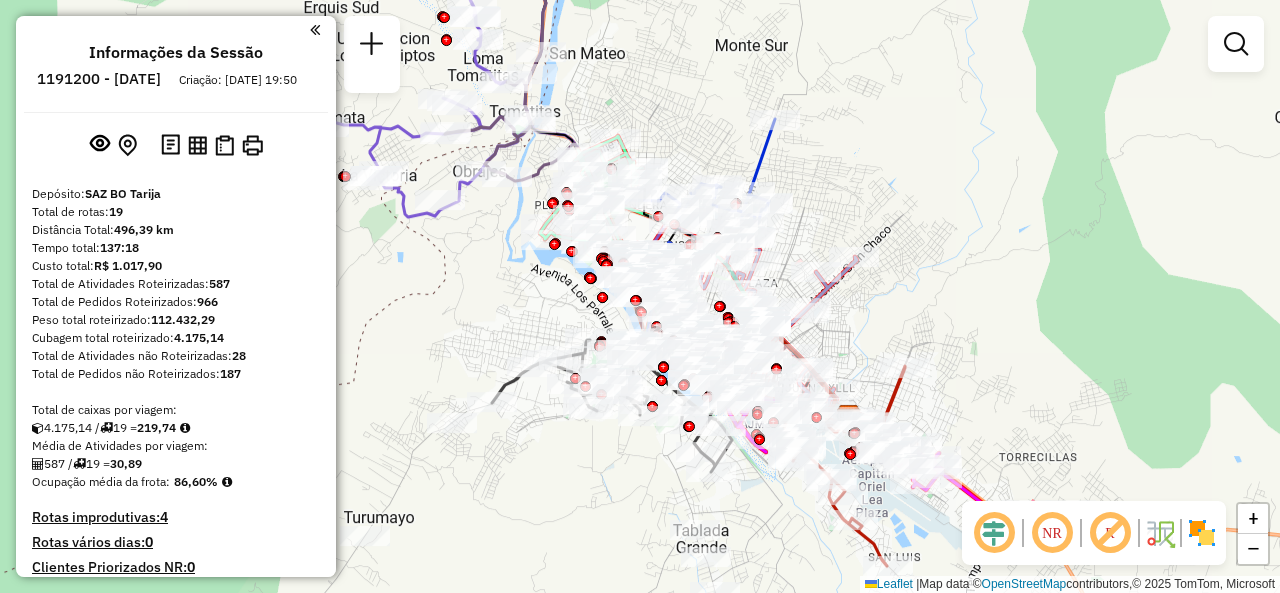 drag, startPoint x: 677, startPoint y: 109, endPoint x: 659, endPoint y: 89, distance: 26.907248 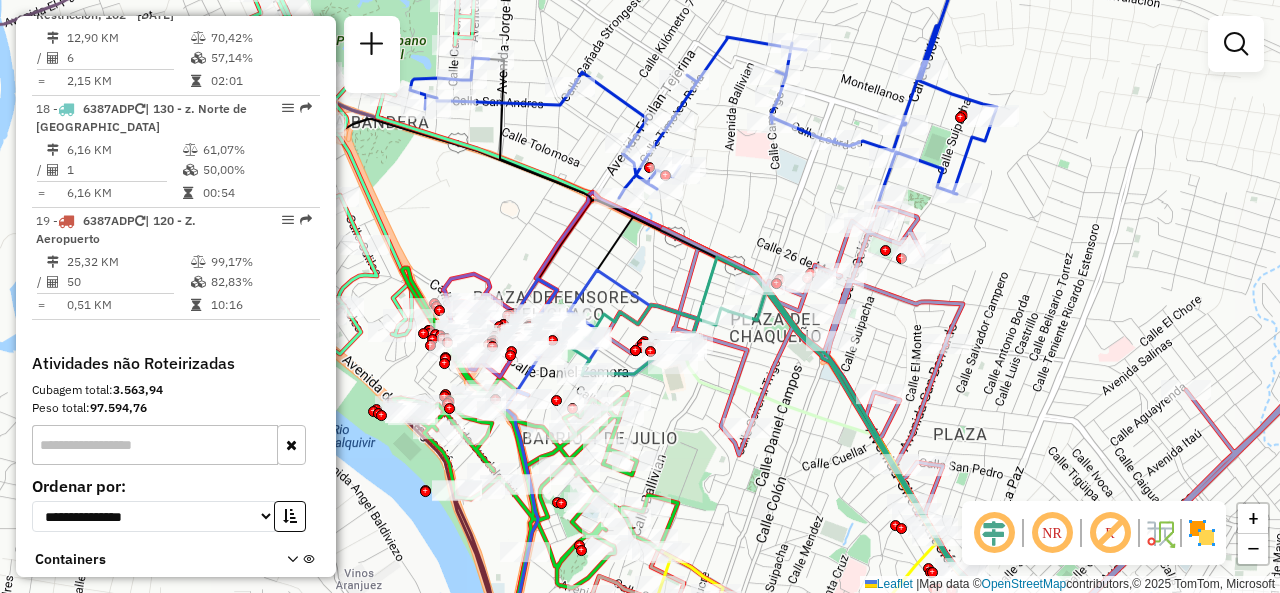 scroll, scrollTop: 2510, scrollLeft: 0, axis: vertical 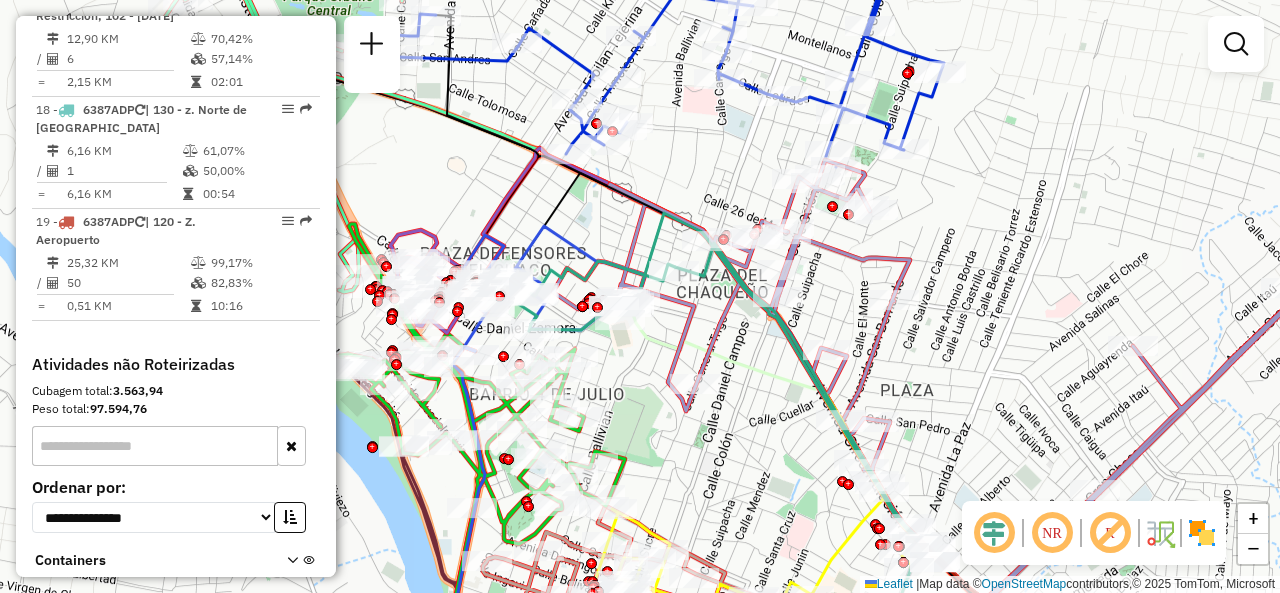 drag, startPoint x: 812, startPoint y: 449, endPoint x: 744, endPoint y: 399, distance: 84.40379 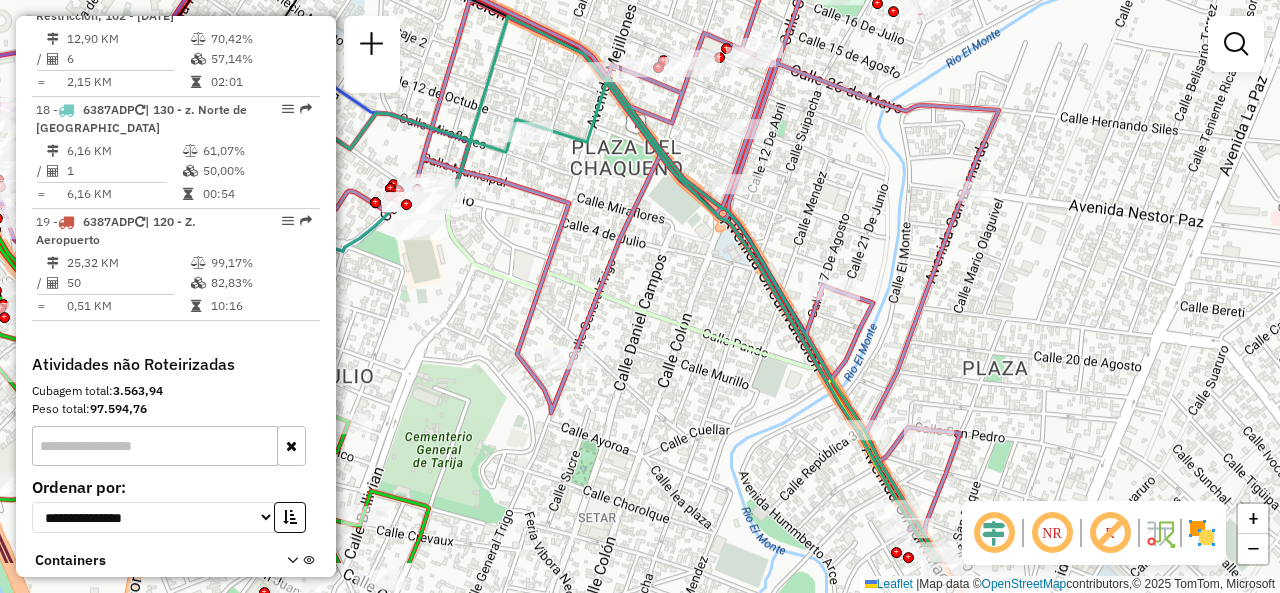 drag, startPoint x: 720, startPoint y: 387, endPoint x: 552, endPoint y: 293, distance: 192.50974 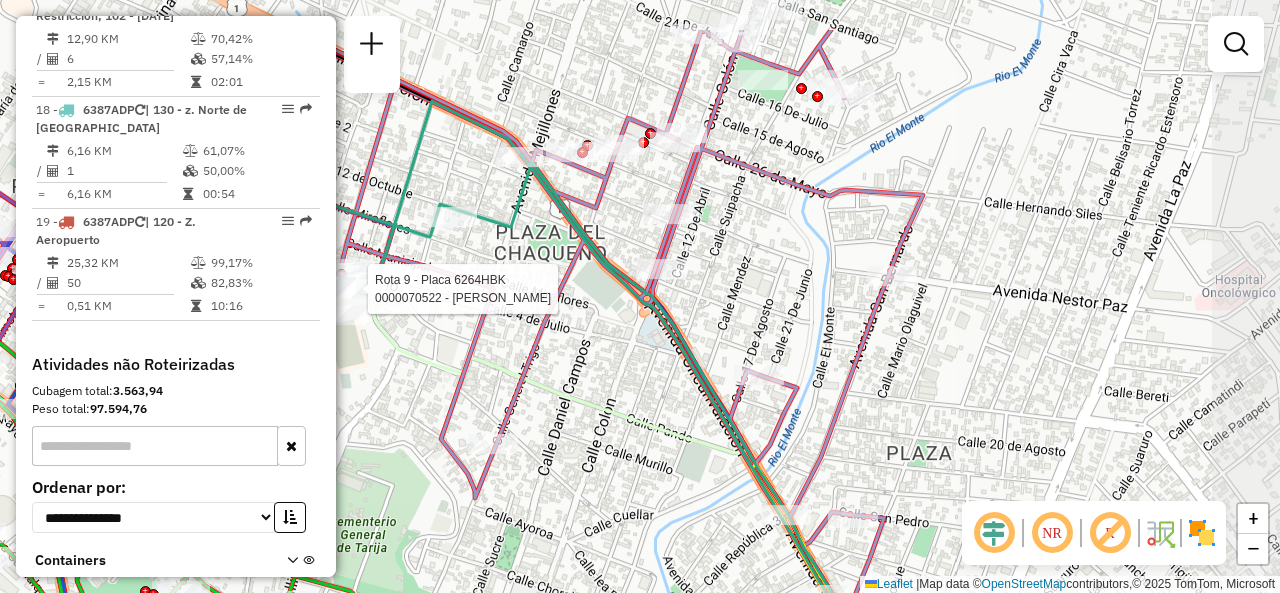 drag, startPoint x: 720, startPoint y: 405, endPoint x: 652, endPoint y: 494, distance: 112.00446 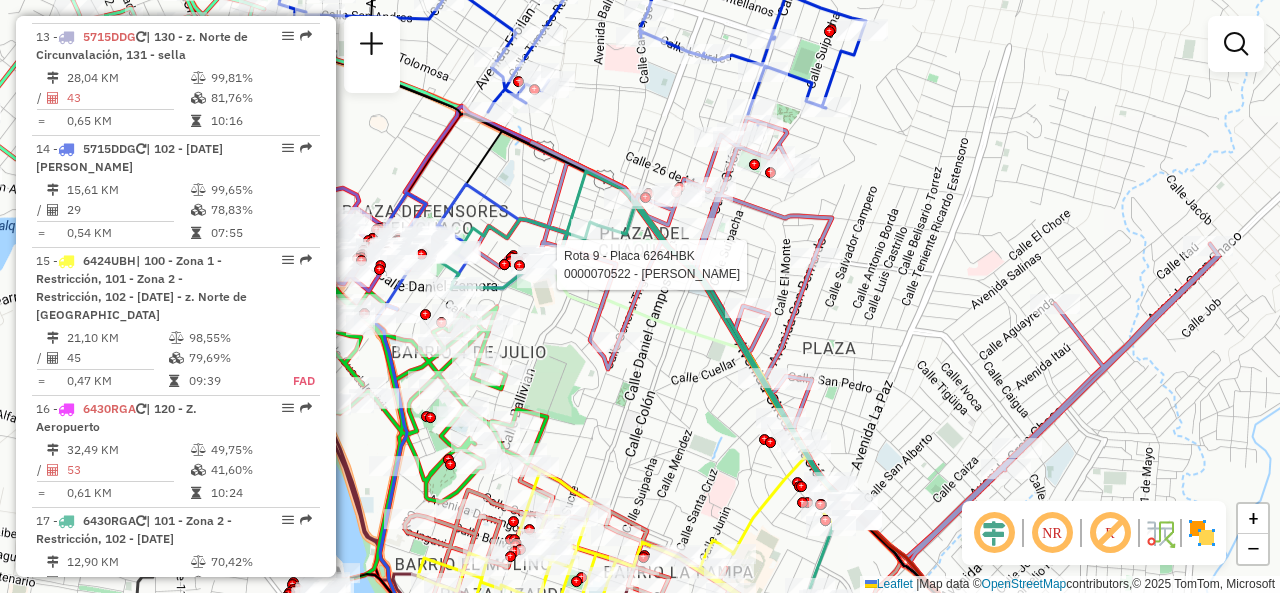 scroll, scrollTop: 1986, scrollLeft: 0, axis: vertical 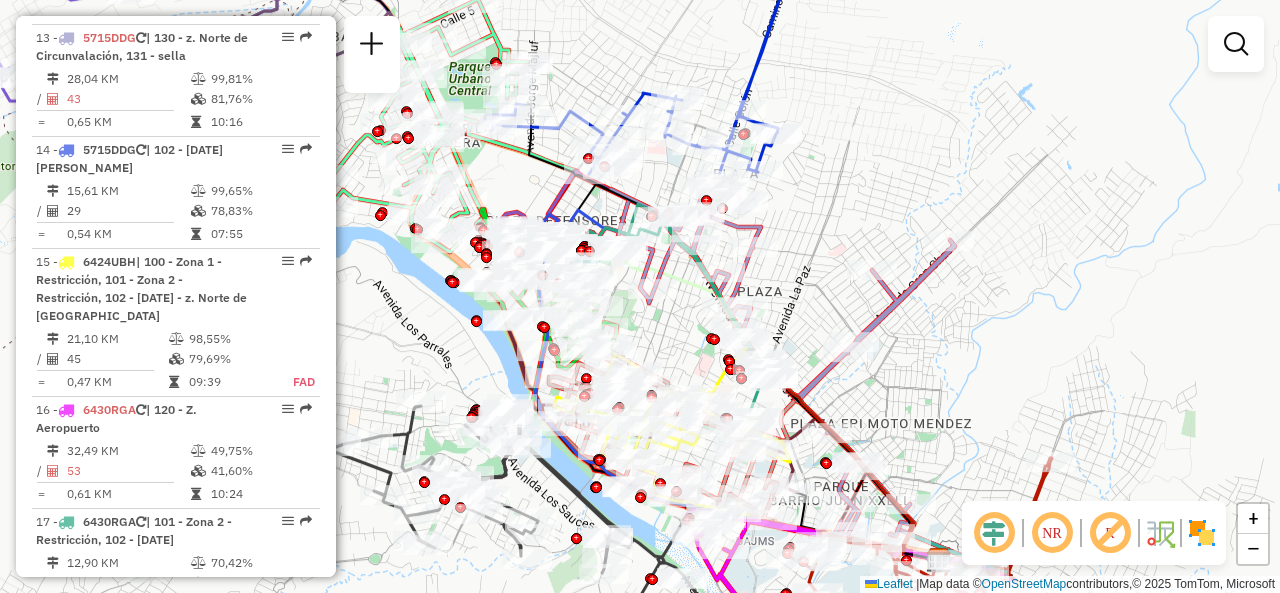 drag, startPoint x: 663, startPoint y: 337, endPoint x: 682, endPoint y: 307, distance: 35.510563 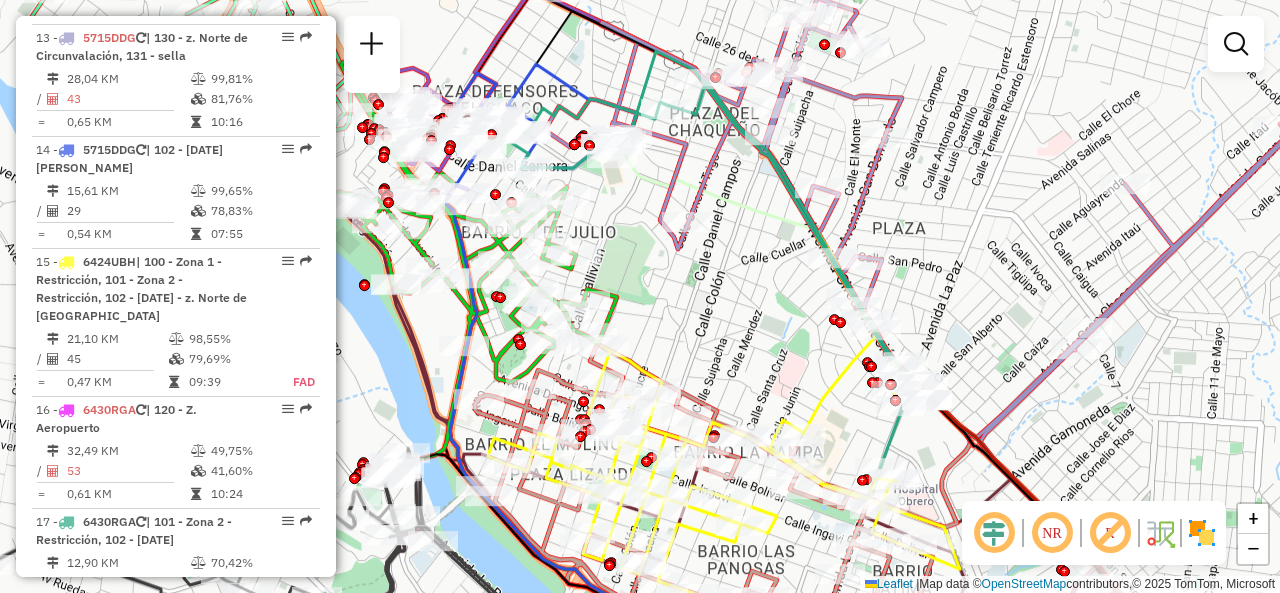 drag, startPoint x: 682, startPoint y: 307, endPoint x: 741, endPoint y: 270, distance: 69.641945 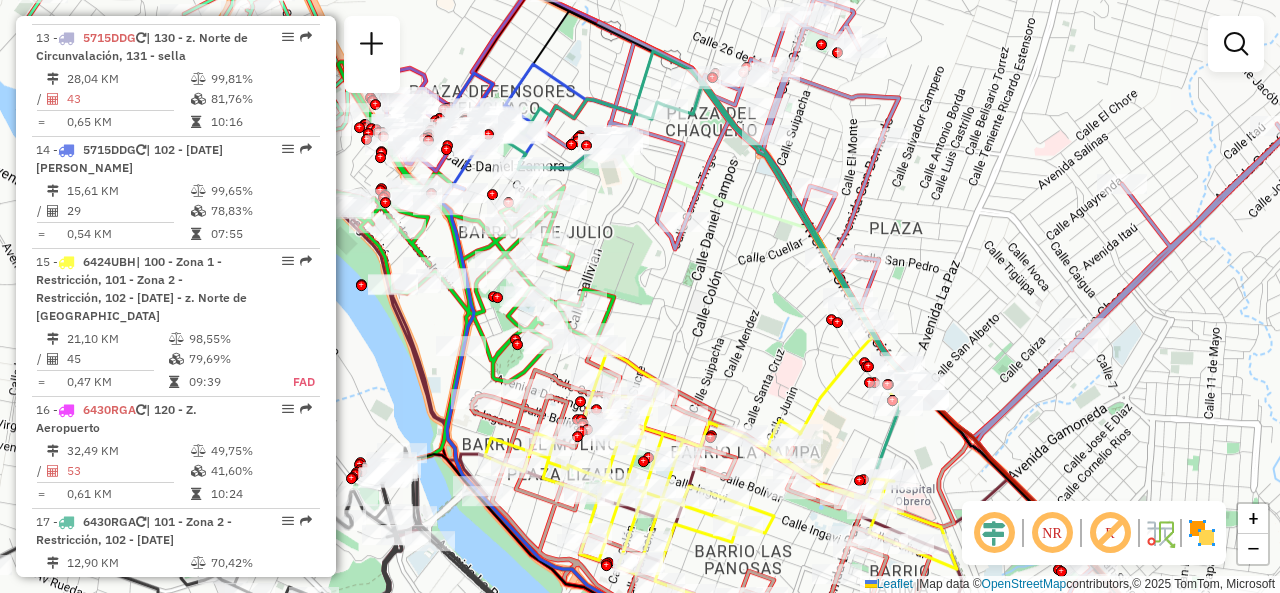 drag, startPoint x: 752, startPoint y: 257, endPoint x: 794, endPoint y: 178, distance: 89.470665 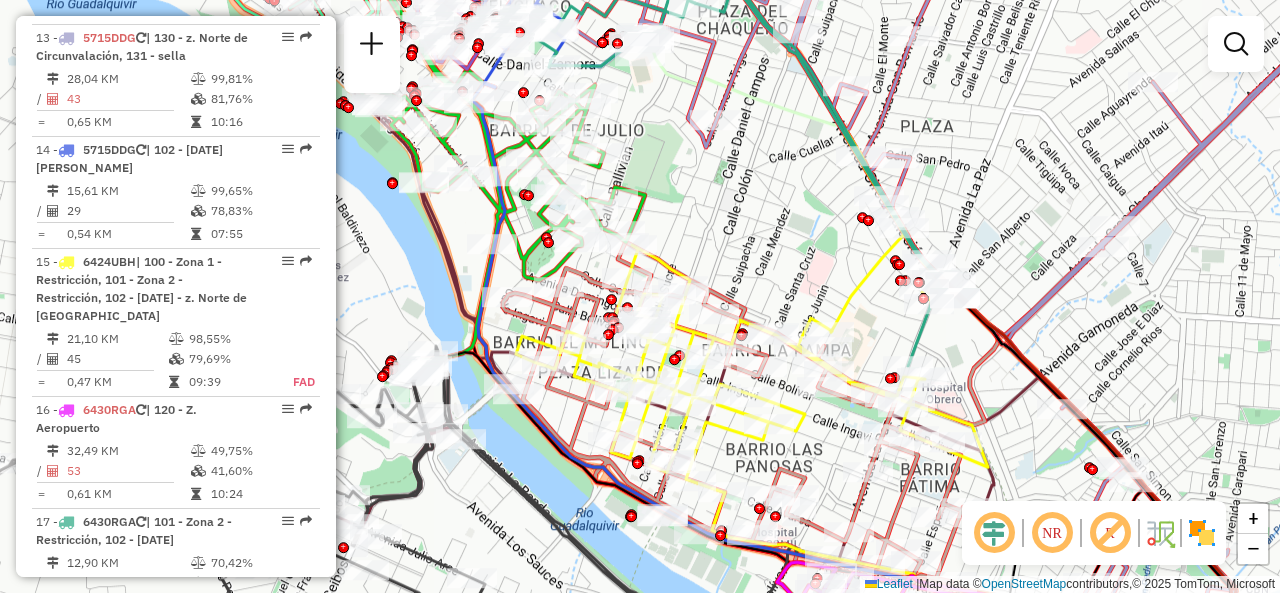 drag, startPoint x: 742, startPoint y: 291, endPoint x: 731, endPoint y: 268, distance: 25.495098 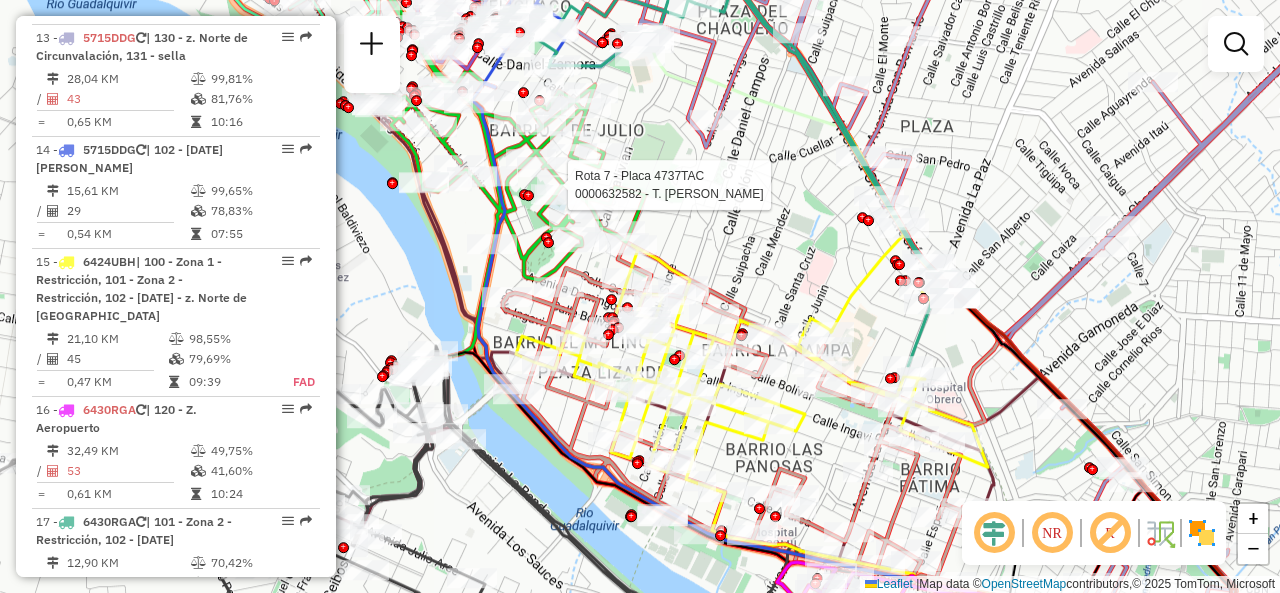 select on "**********" 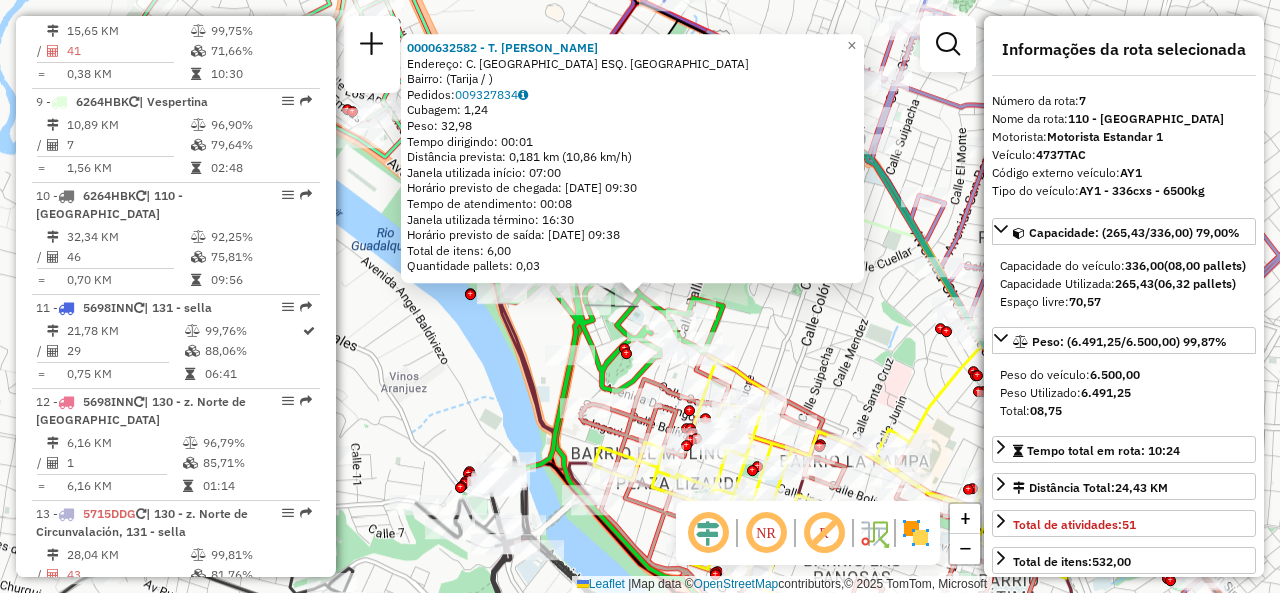 scroll, scrollTop: 1392, scrollLeft: 0, axis: vertical 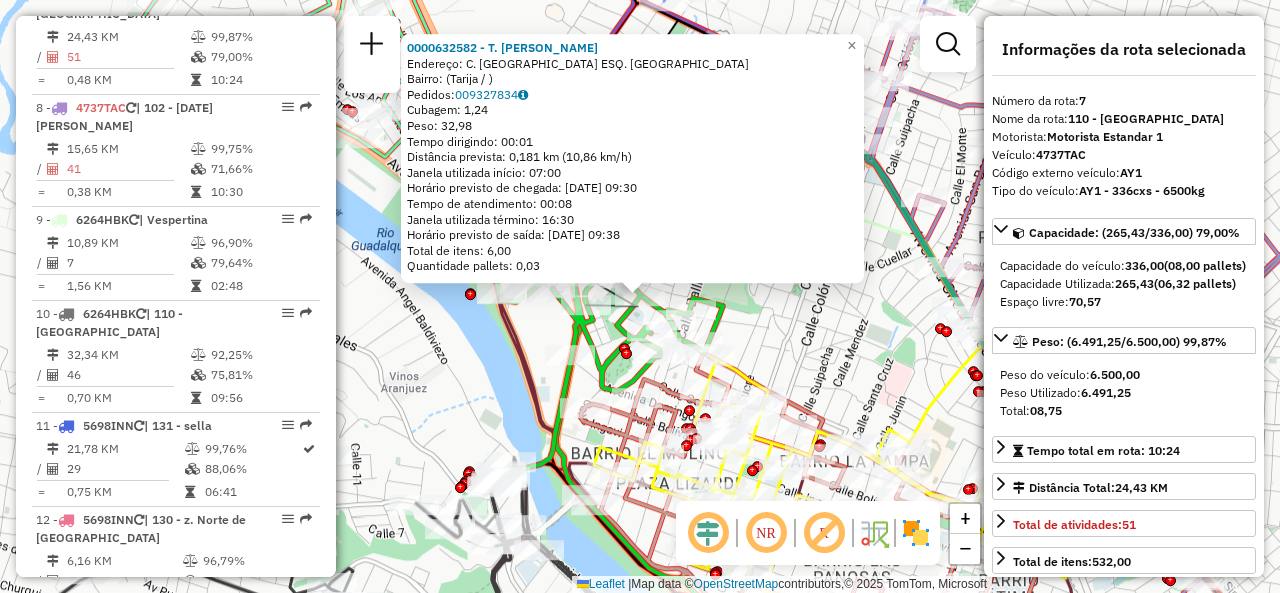 click on "0000632582 - T. [PERSON_NAME]: C. [GEOGRAPHIC_DATA] ESQ. VENEZUELASN   Bairro:  (Tarija / )   Pedidos:  009327834   Cubagem: 1,24  Peso: 32,98  Tempo dirigindo: 00:01   Distância prevista: 0,181 km (10,86 km/h)   Janela utilizada início: 07:00   Horário previsto de chegada: [DATE] 09:30   Tempo de atendimento: 00:08   Janela utilizada término: 16:30   Horário previsto de saída: [DATE] 09:38   Total de itens: 6,00   Quantidade pallets: 0,03  × Janela de atendimento Grade de atendimento Capacidade Transportadoras Veículos Cliente Pedidos  Rotas Selecione os dias de semana para filtrar as janelas de atendimento  Seg   Ter   Qua   Qui   Sex   Sáb   Dom  Informe o período da janela de atendimento: De: Até:  Filtrar exatamente a janela do cliente  Considerar janela de atendimento padrão  Selecione os dias de semana para filtrar as grades de atendimento  Seg   Ter   Qua   Qui   Sex   Sáb   Dom   Considerar clientes sem dia de atendimento cadastrado  Clientes fora do dia de atendimento selecionado De:" 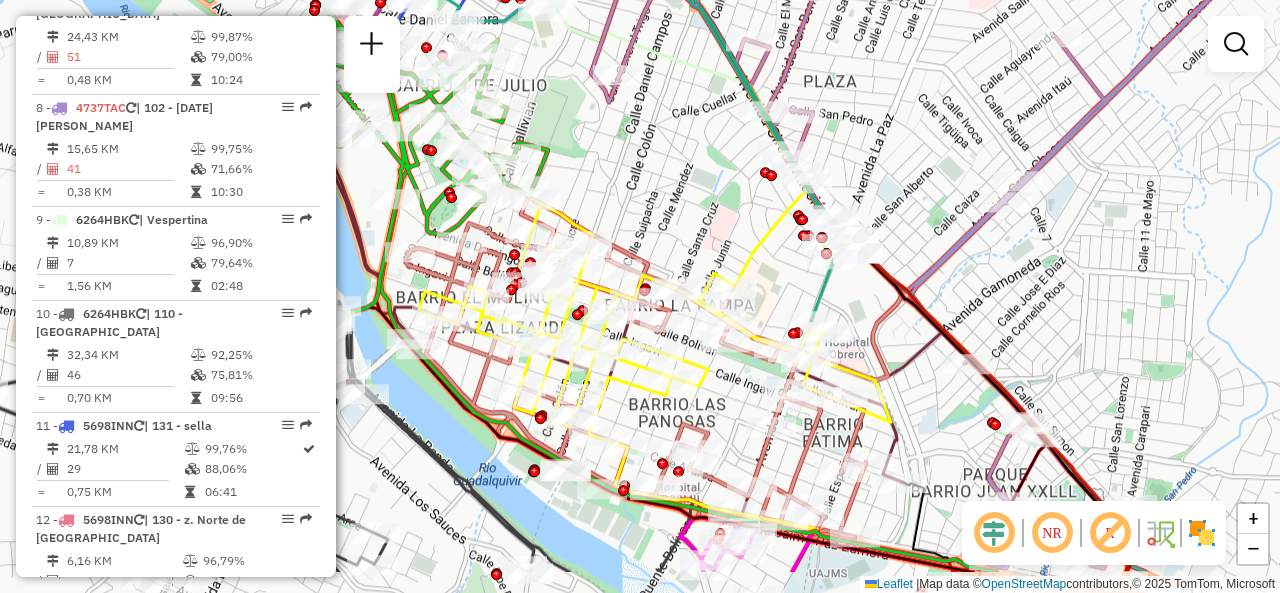 drag, startPoint x: 855, startPoint y: 293, endPoint x: 694, endPoint y: 213, distance: 179.78043 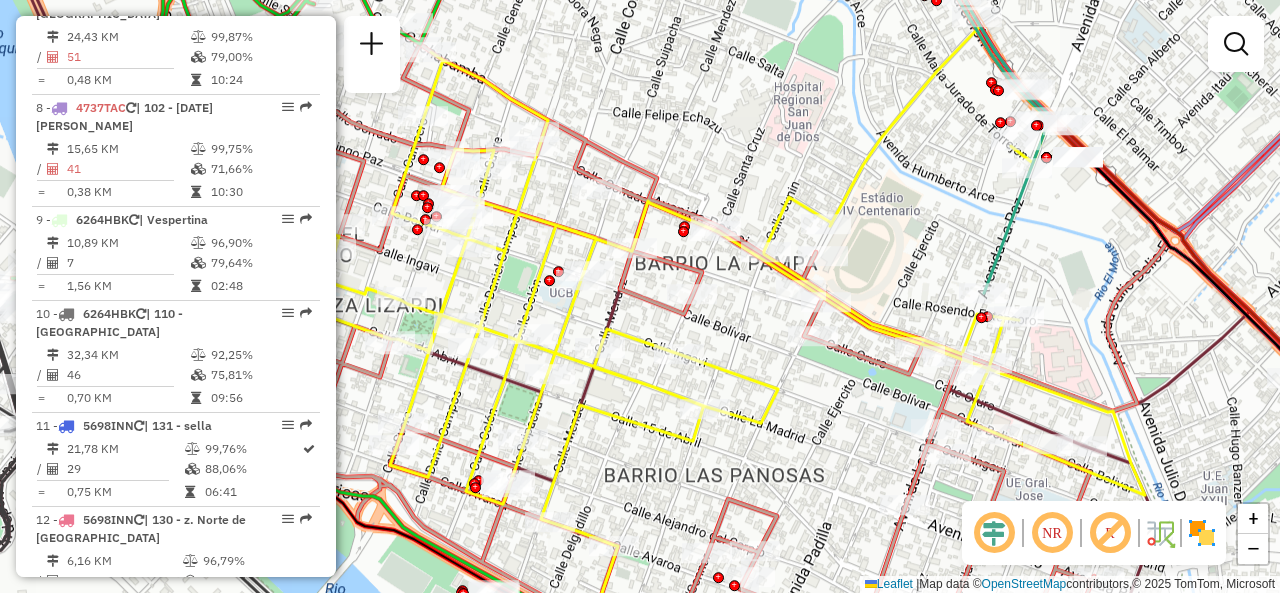 drag, startPoint x: 759, startPoint y: 384, endPoint x: 903, endPoint y: 424, distance: 149.45233 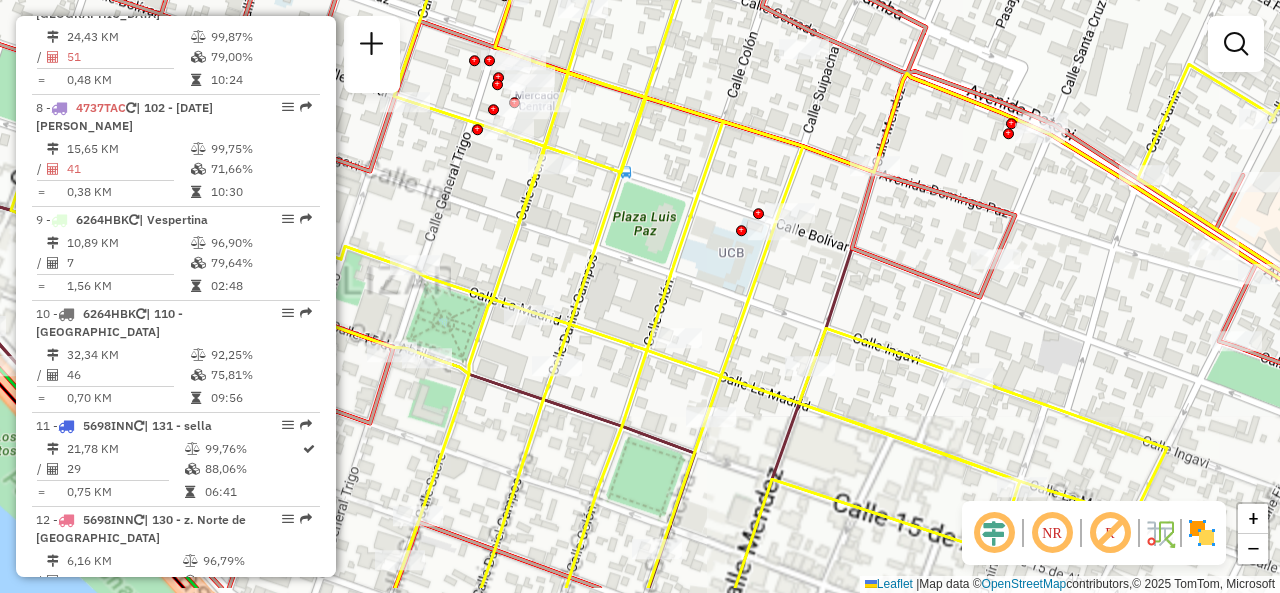 drag, startPoint x: 529, startPoint y: 284, endPoint x: 578, endPoint y: 199, distance: 98.11218 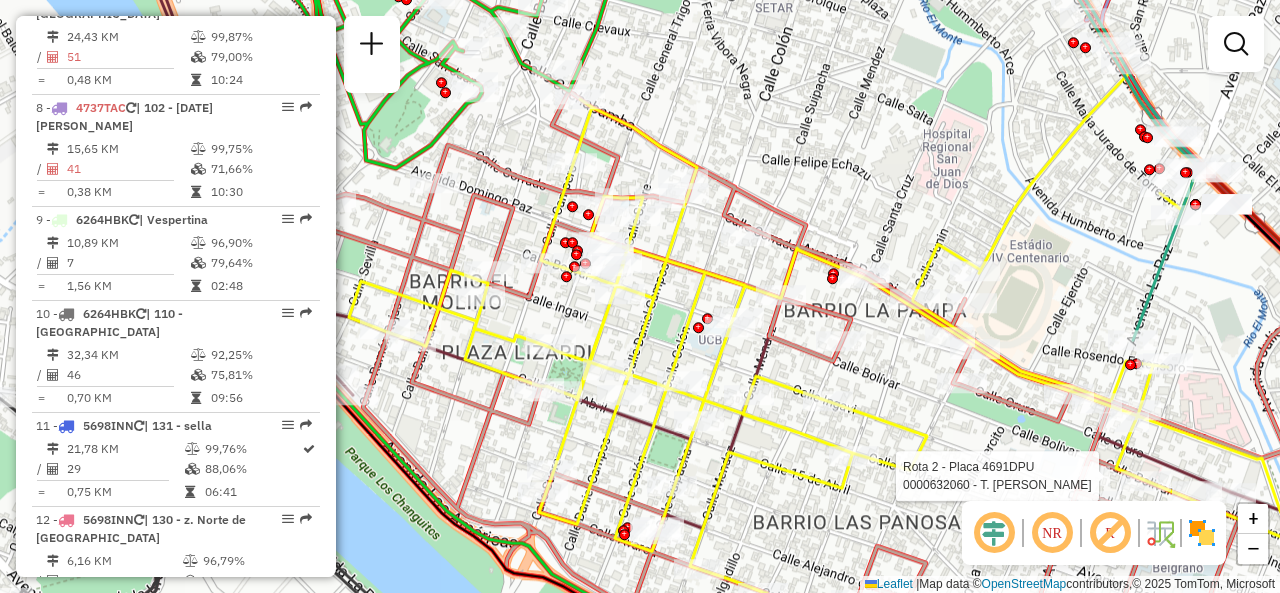 drag, startPoint x: 622, startPoint y: 452, endPoint x: 678, endPoint y: 438, distance: 57.72348 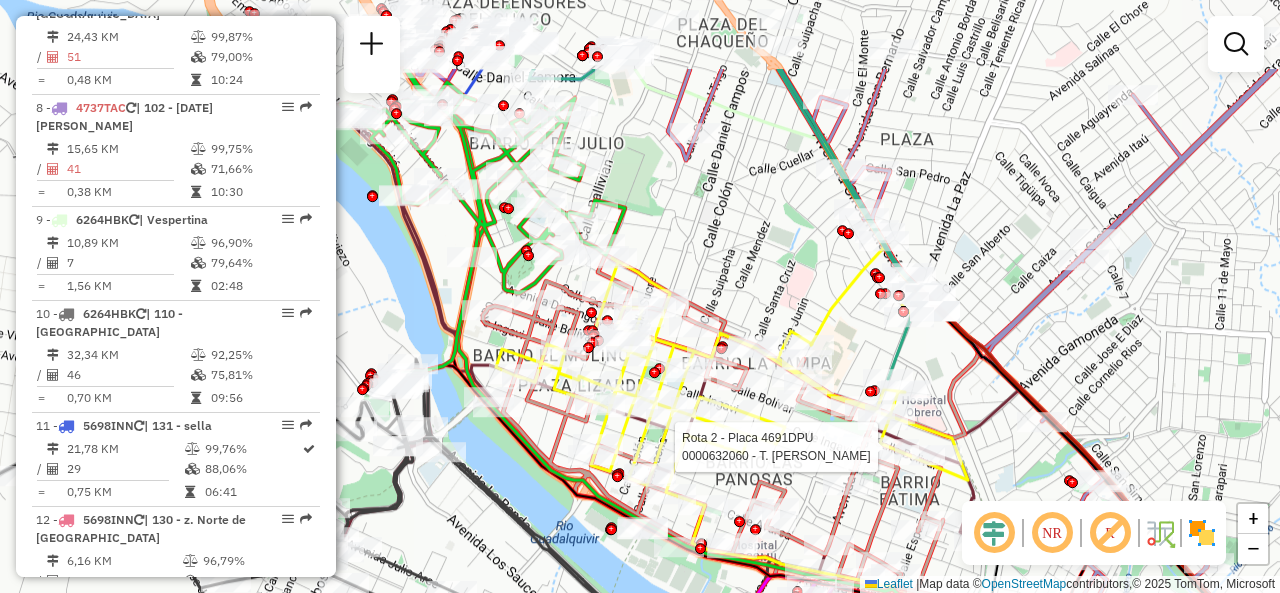 drag, startPoint x: 857, startPoint y: 169, endPoint x: 798, endPoint y: 298, distance: 141.85204 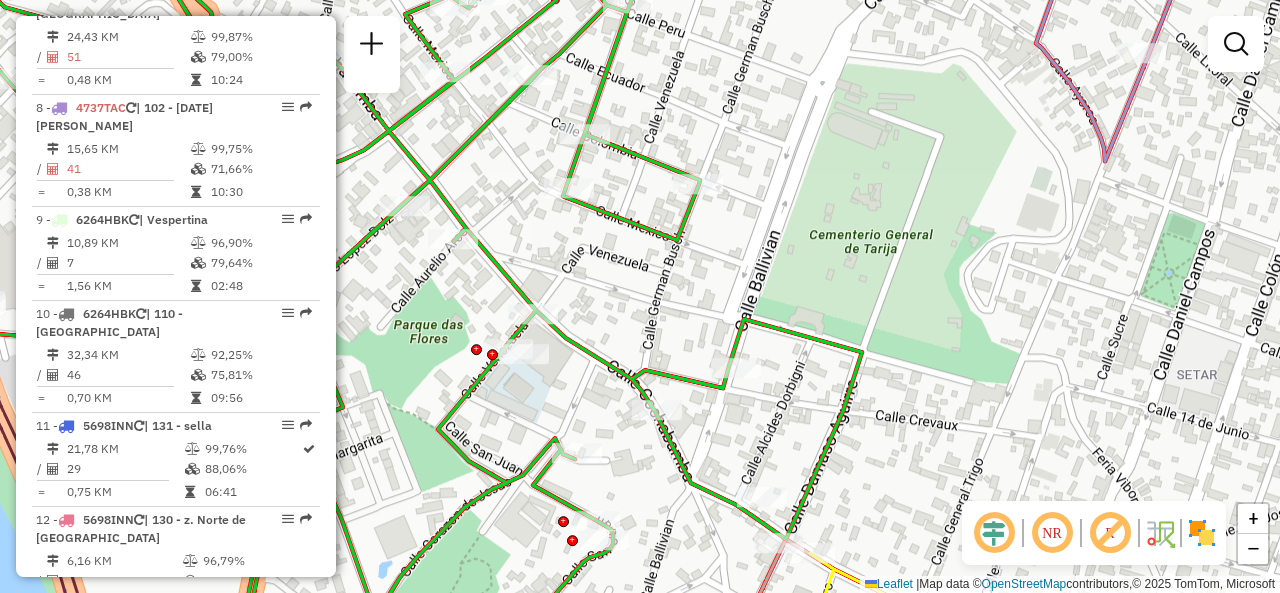 drag, startPoint x: 566, startPoint y: 133, endPoint x: 652, endPoint y: 193, distance: 104.86182 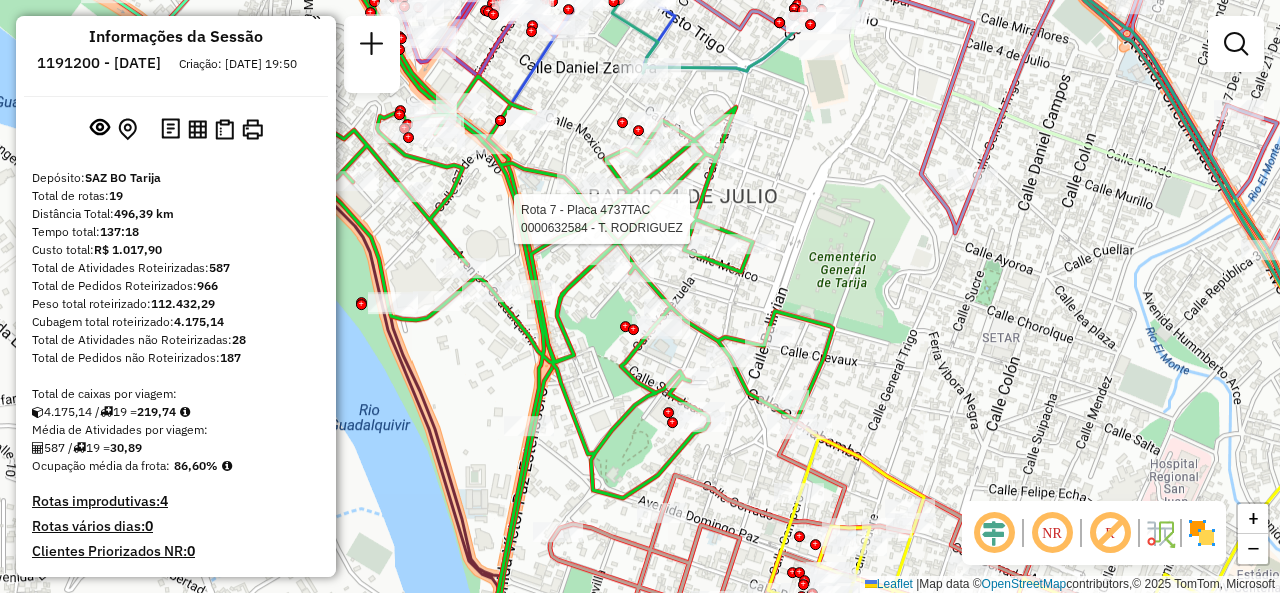 scroll, scrollTop: 0, scrollLeft: 0, axis: both 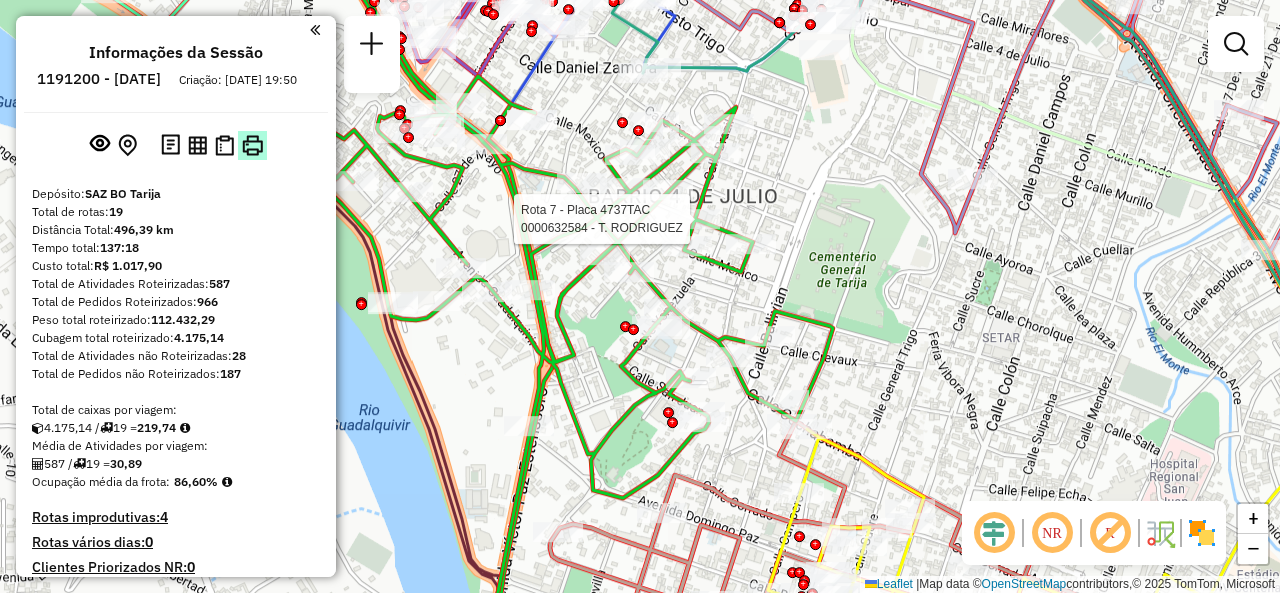 click at bounding box center [252, 145] 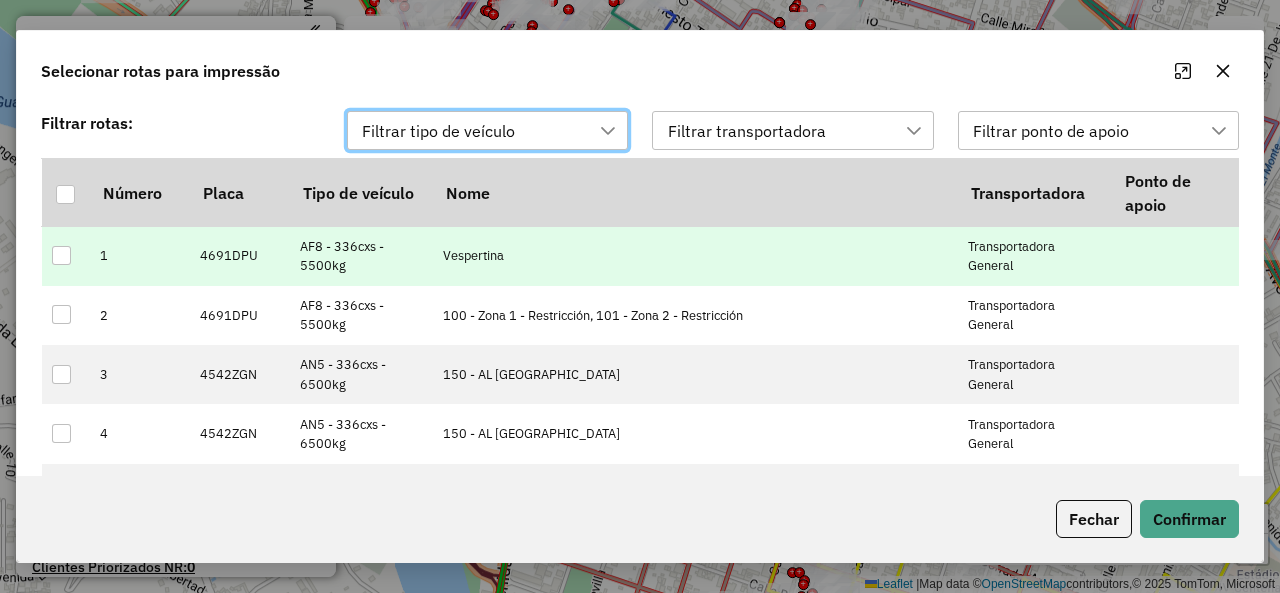 scroll, scrollTop: 14, scrollLeft: 90, axis: both 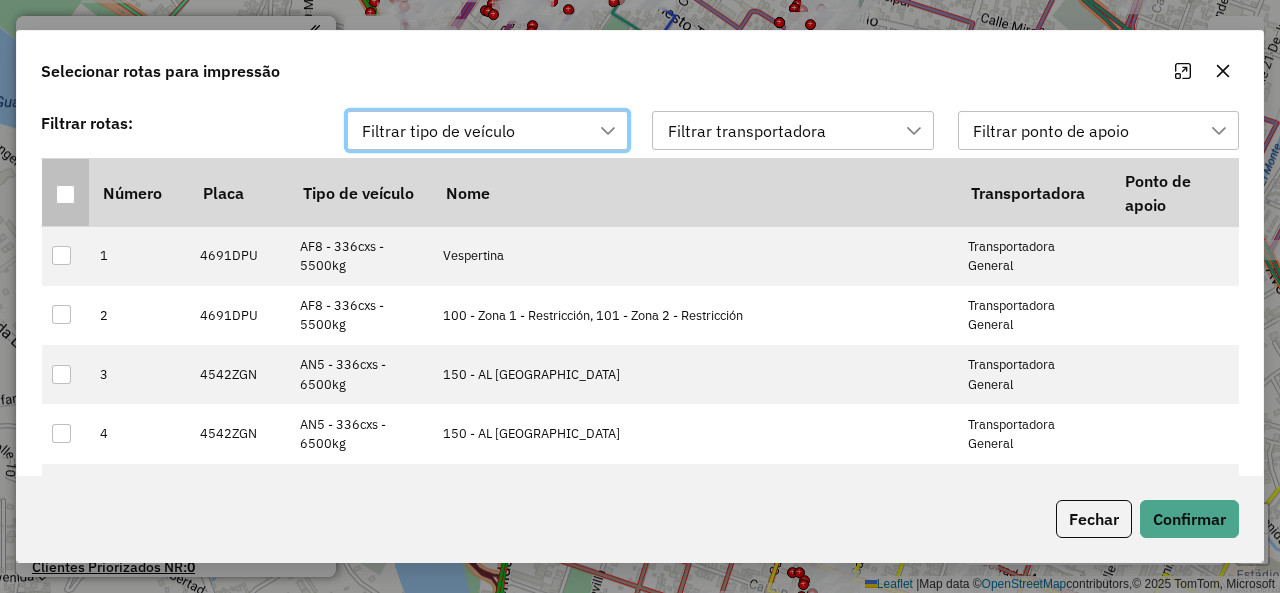 click at bounding box center (65, 194) 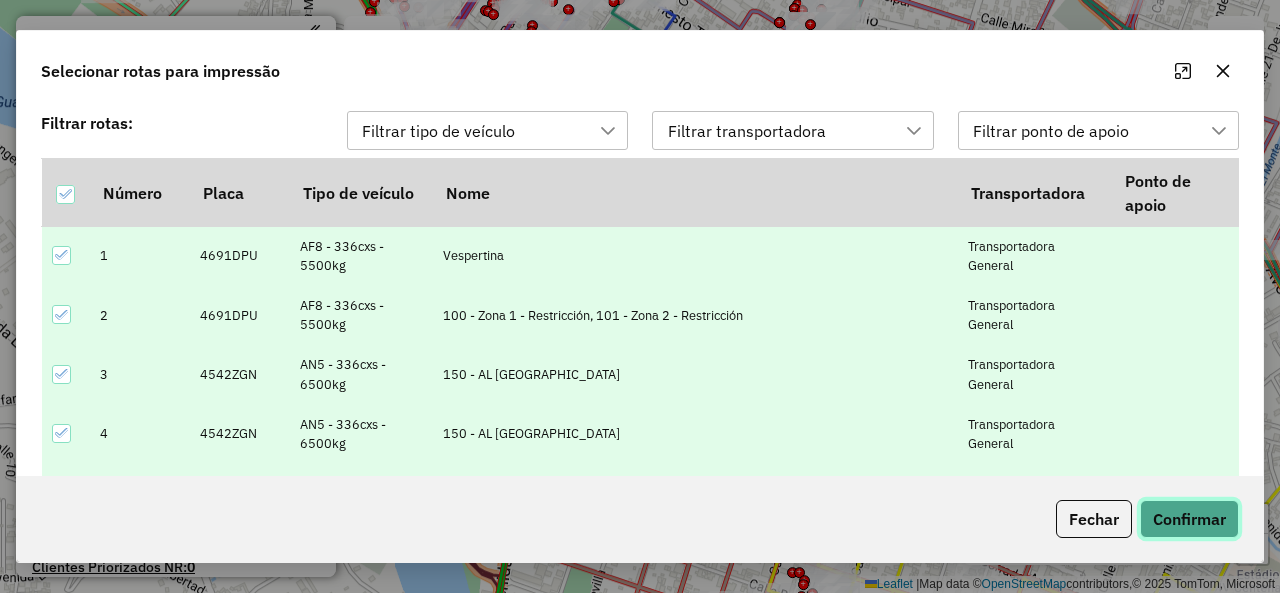 click on "Confirmar" 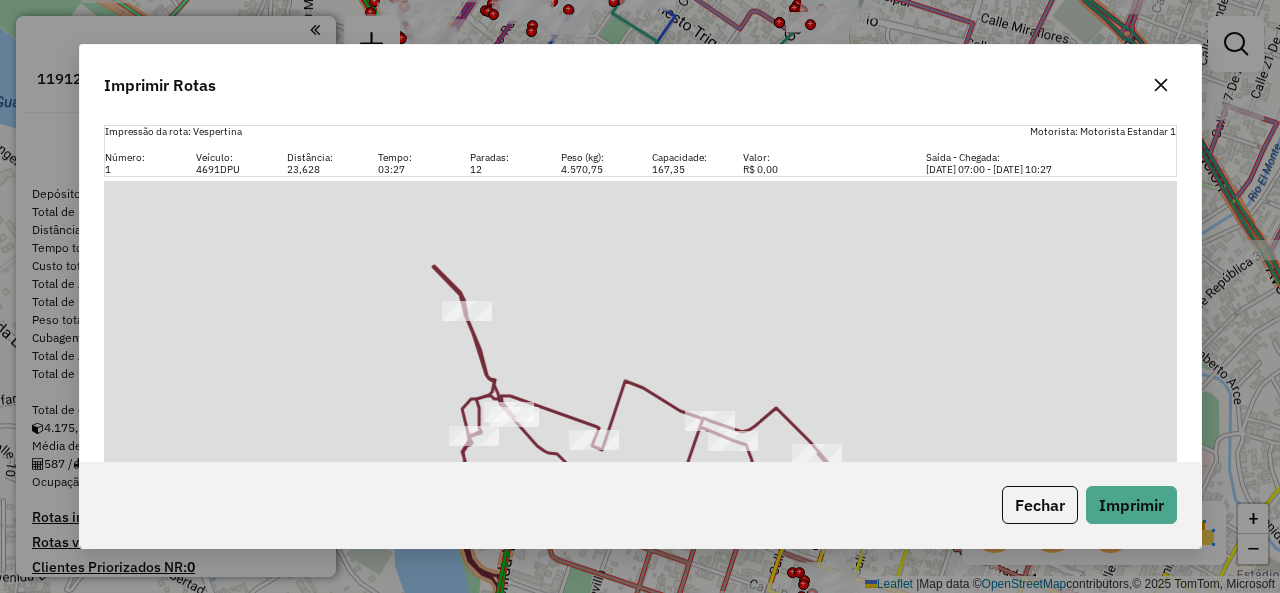 drag, startPoint x: 221, startPoint y: 297, endPoint x: 236, endPoint y: 333, distance: 39 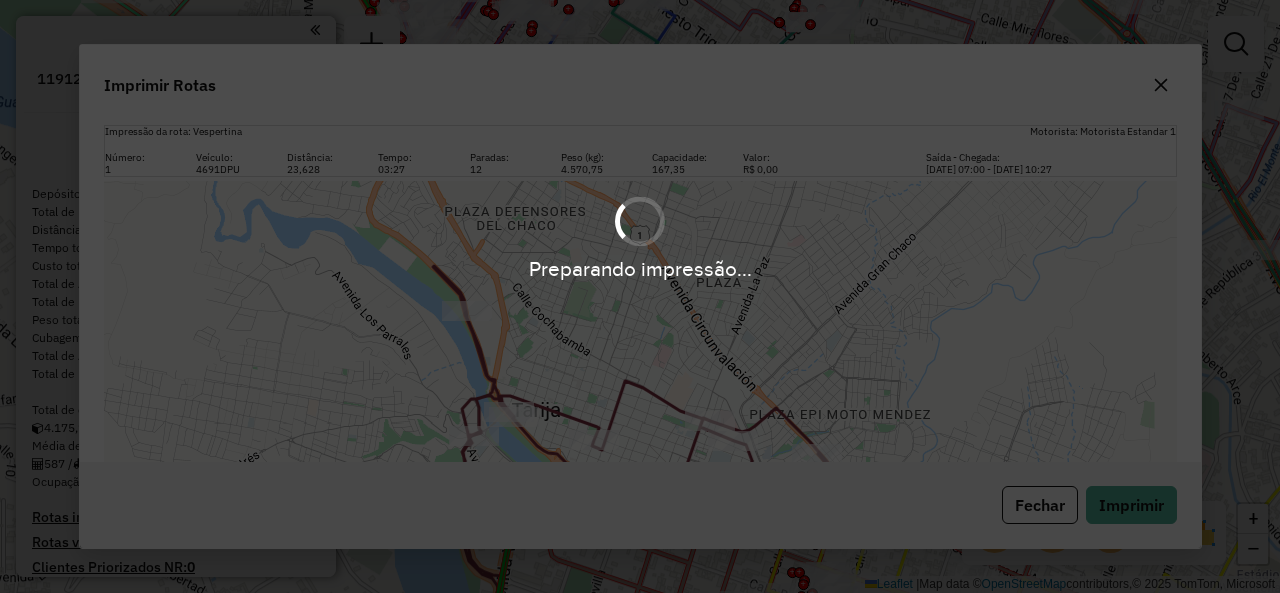 scroll, scrollTop: 1080, scrollLeft: 0, axis: vertical 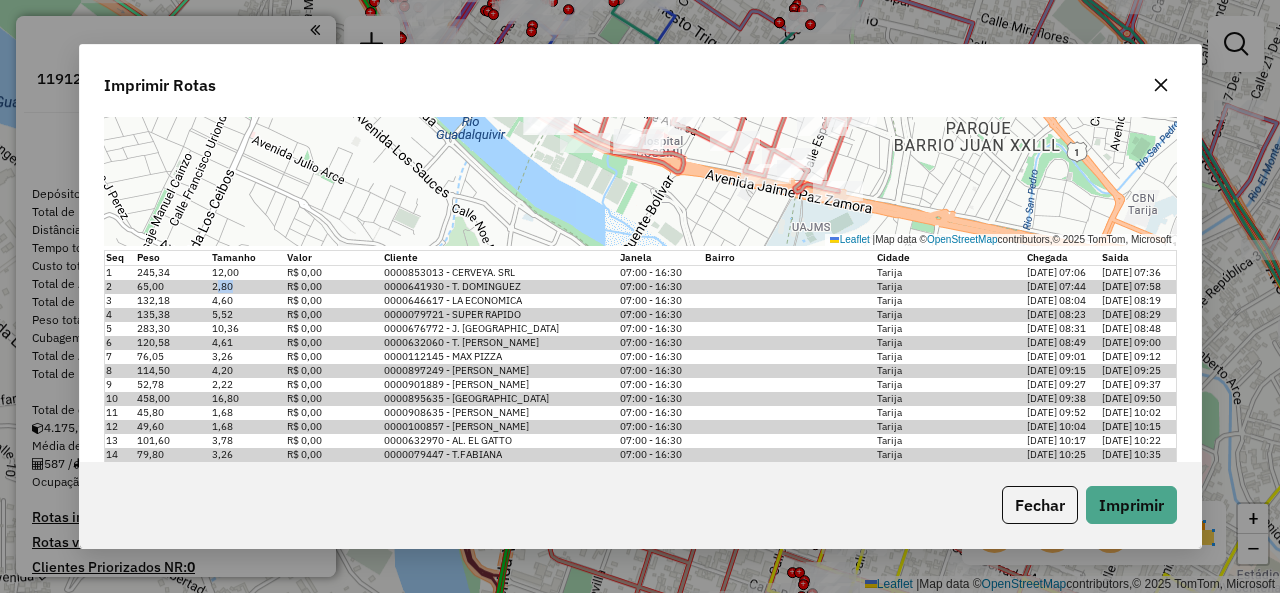 drag, startPoint x: 216, startPoint y: 285, endPoint x: 256, endPoint y: 285, distance: 40 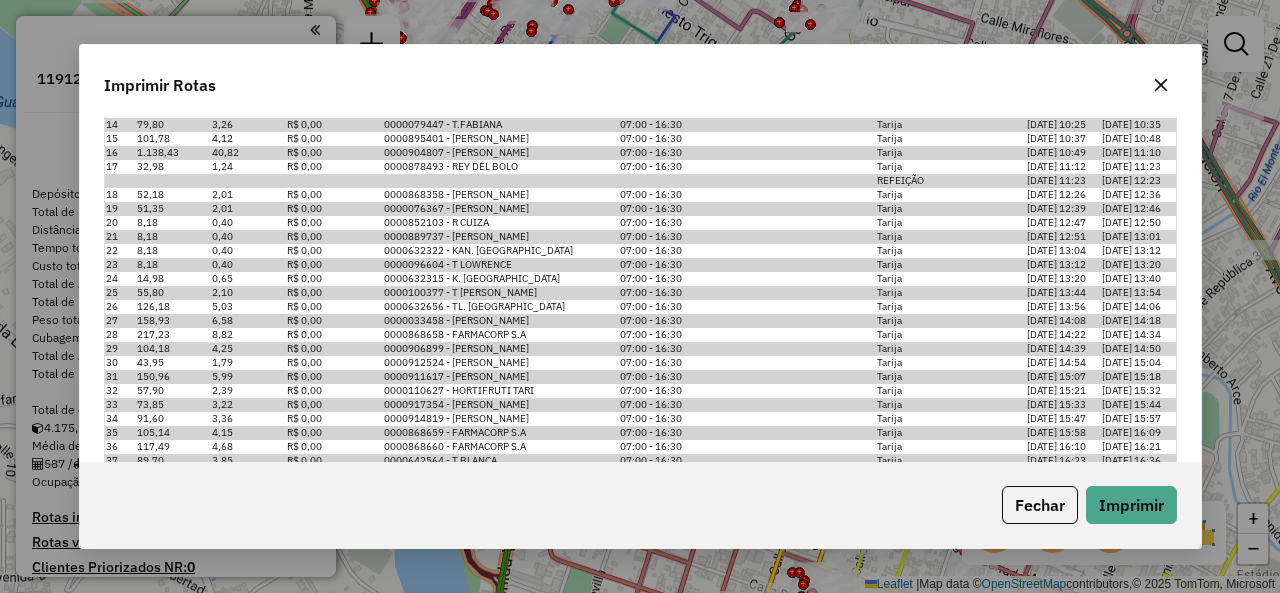 scroll, scrollTop: 1806, scrollLeft: 0, axis: vertical 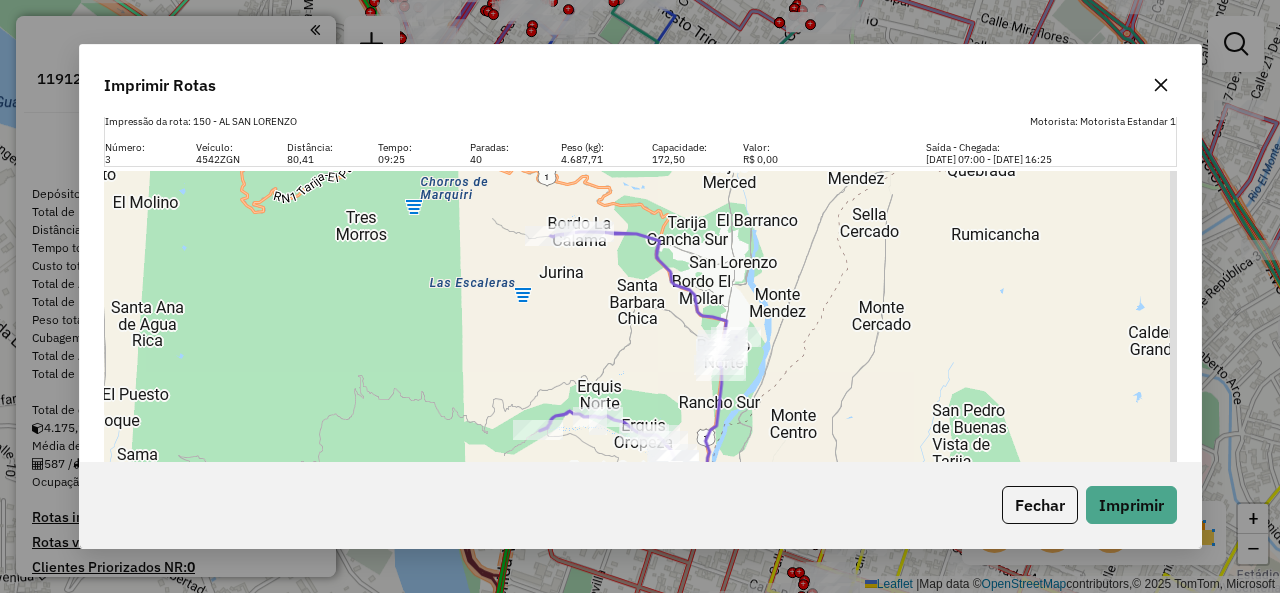 click 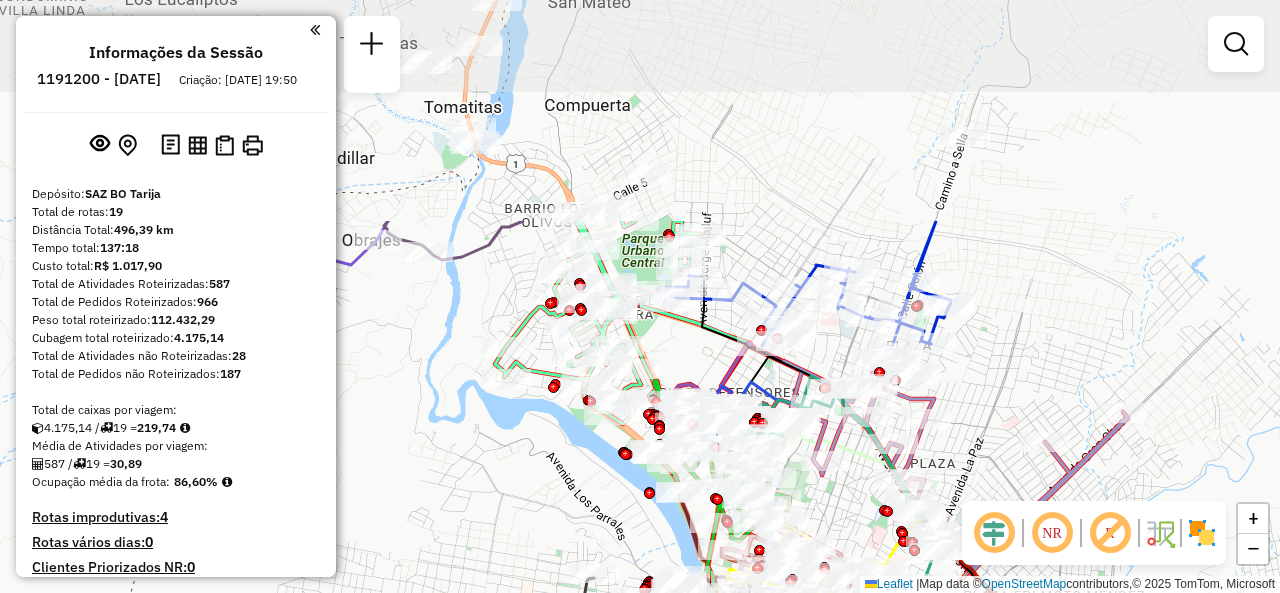 drag, startPoint x: 567, startPoint y: 227, endPoint x: 591, endPoint y: 508, distance: 282.02304 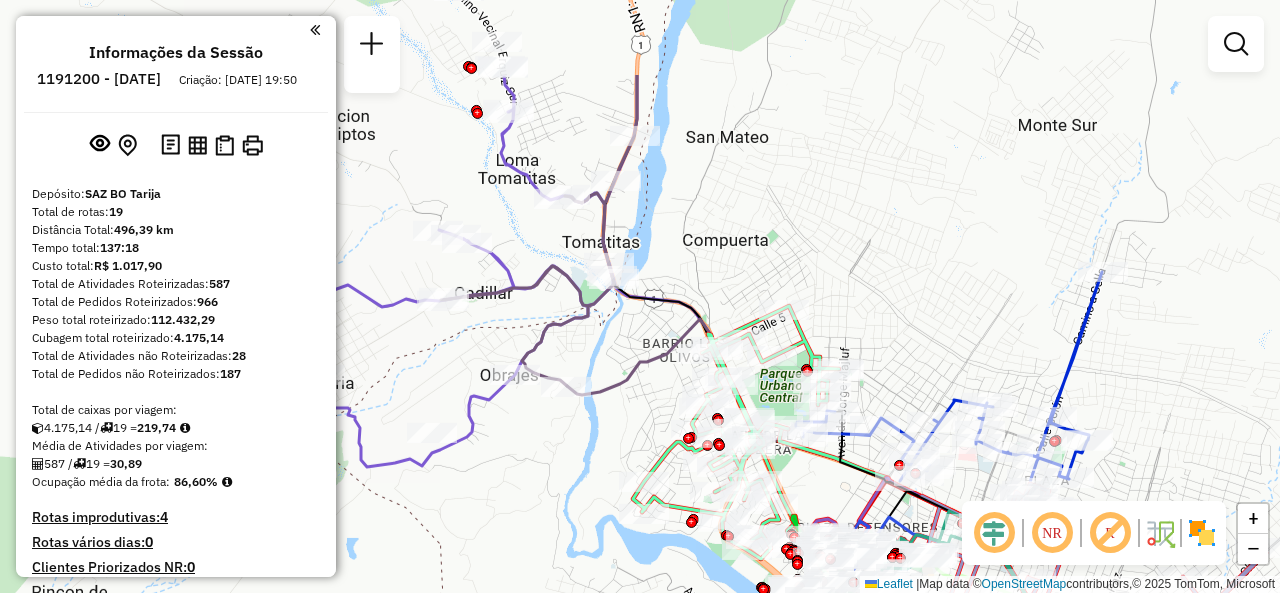 drag, startPoint x: 672, startPoint y: 95, endPoint x: 811, endPoint y: 233, distance: 195.86986 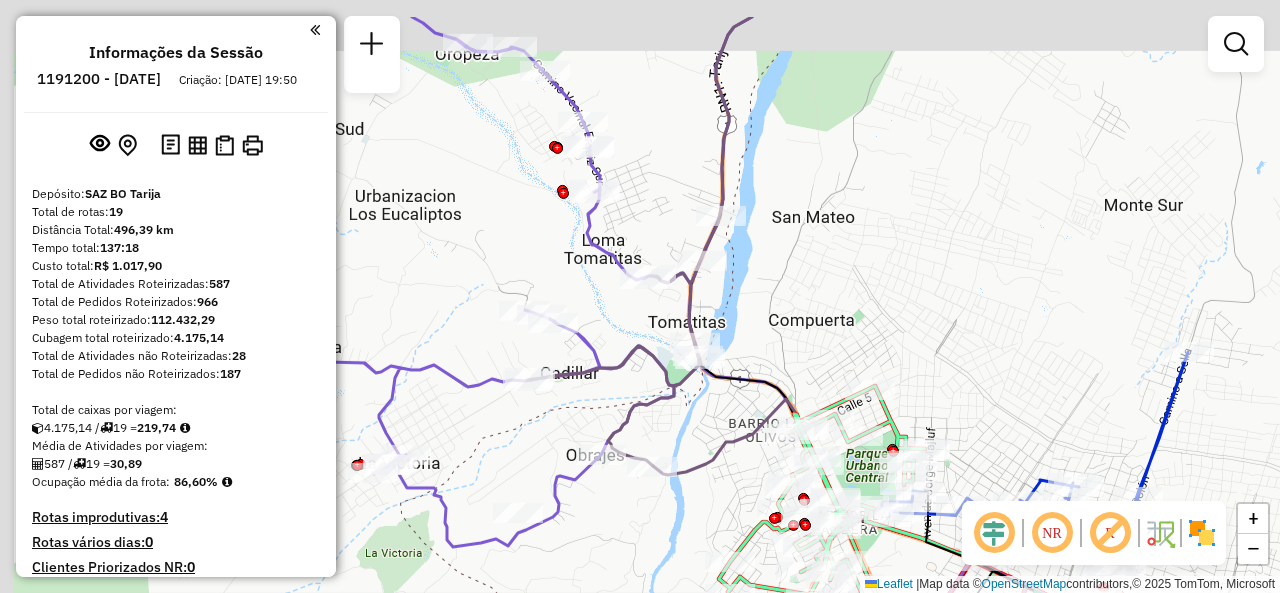 drag, startPoint x: 811, startPoint y: 233, endPoint x: 932, endPoint y: 347, distance: 166.24379 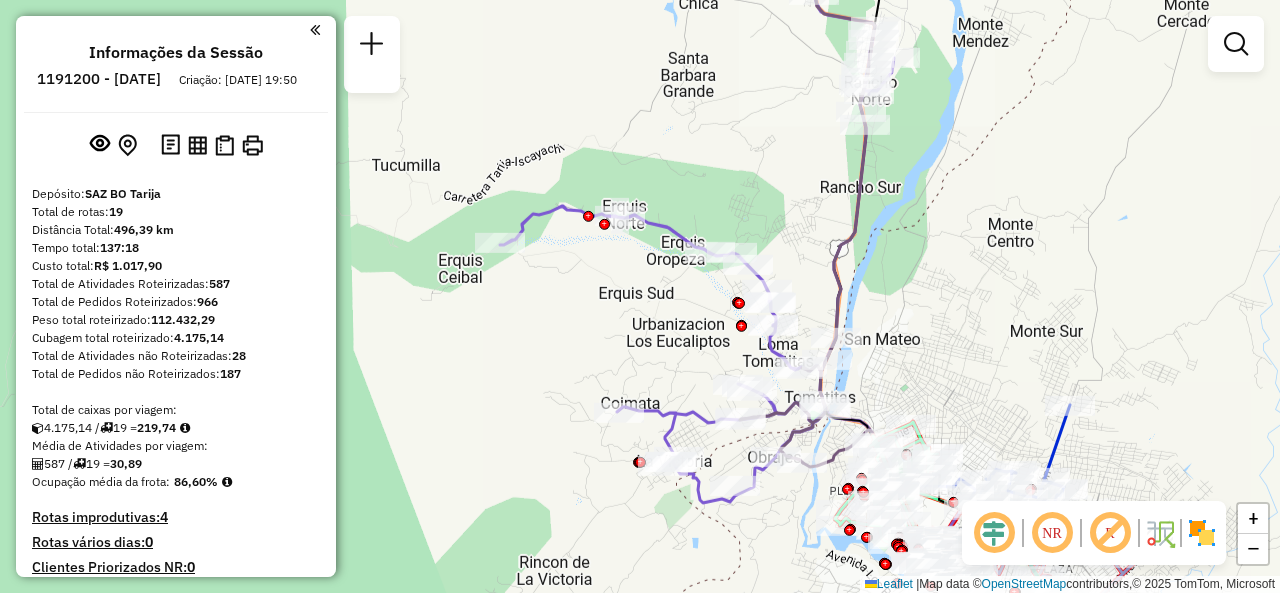 drag, startPoint x: 844, startPoint y: 194, endPoint x: 825, endPoint y: 236, distance: 46.09772 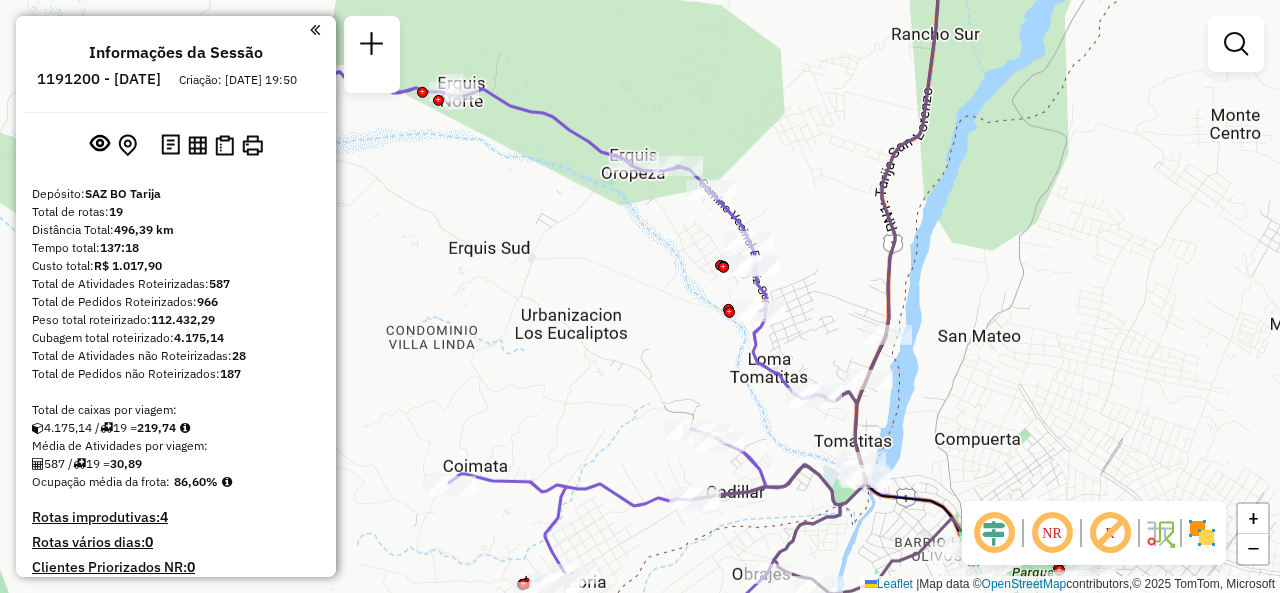 drag, startPoint x: 808, startPoint y: 299, endPoint x: 807, endPoint y: 271, distance: 28.01785 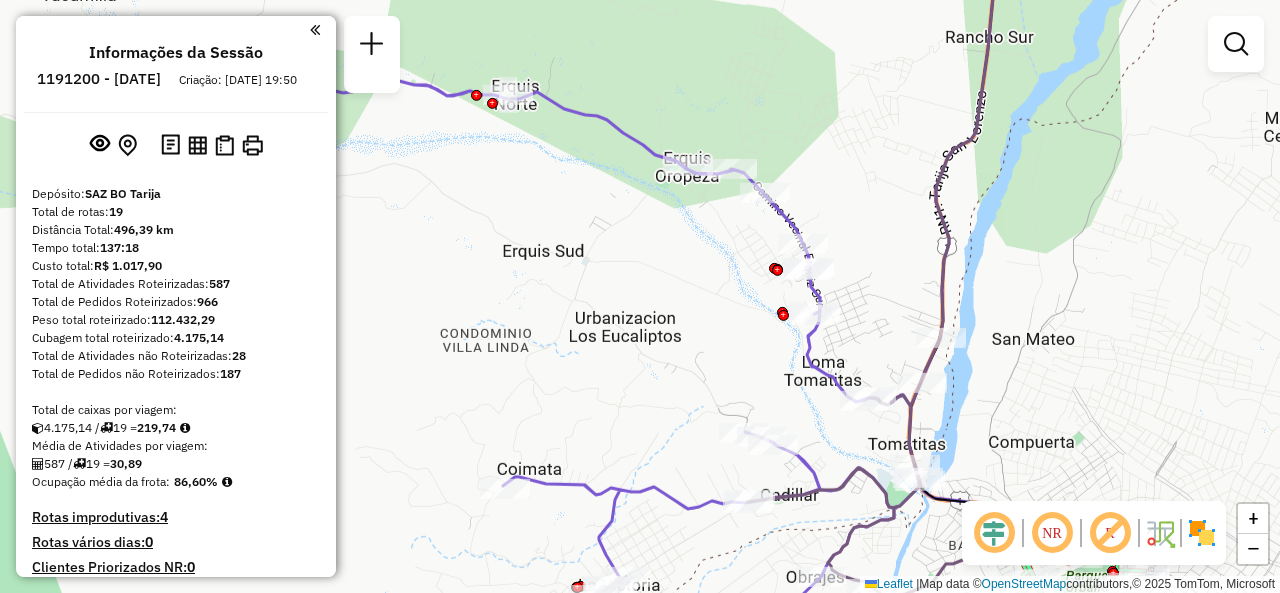 drag, startPoint x: 494, startPoint y: 165, endPoint x: 545, endPoint y: 167, distance: 51.0392 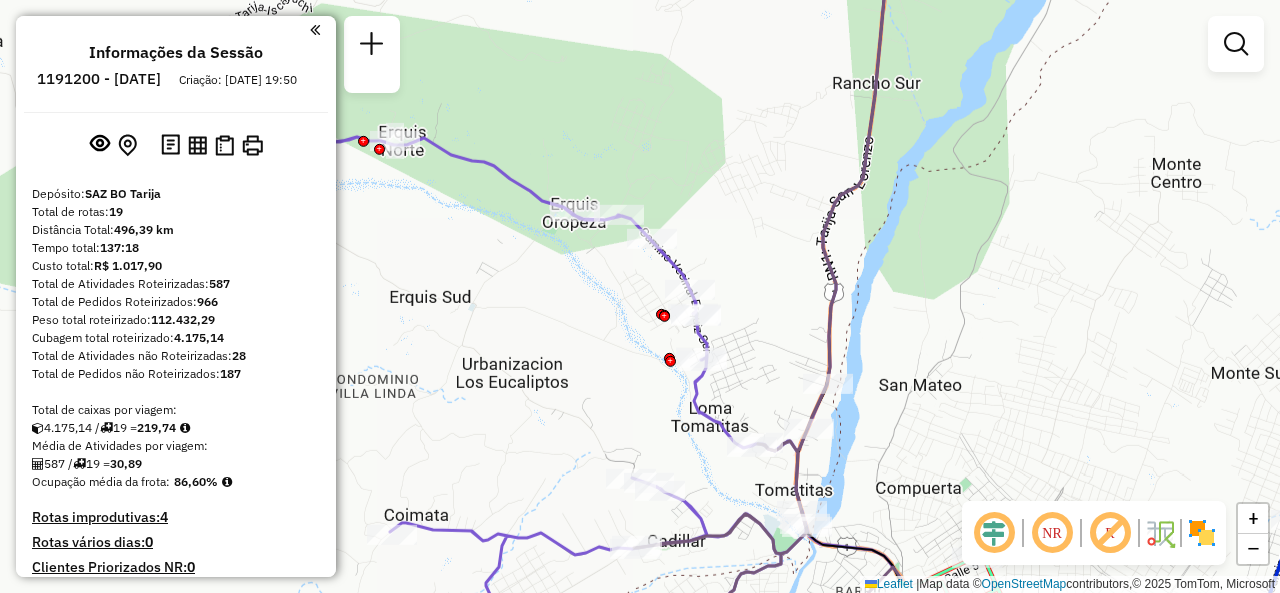 drag, startPoint x: 556, startPoint y: 233, endPoint x: 607, endPoint y: 237, distance: 51.156624 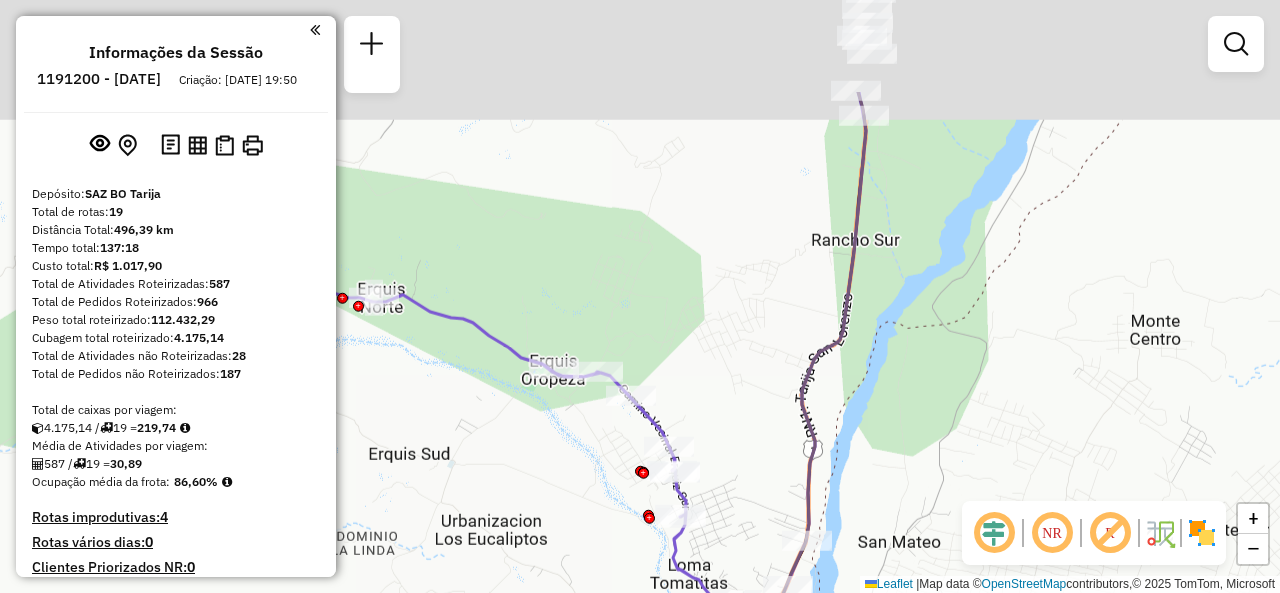 drag, startPoint x: 713, startPoint y: 193, endPoint x: 691, endPoint y: 358, distance: 166.4602 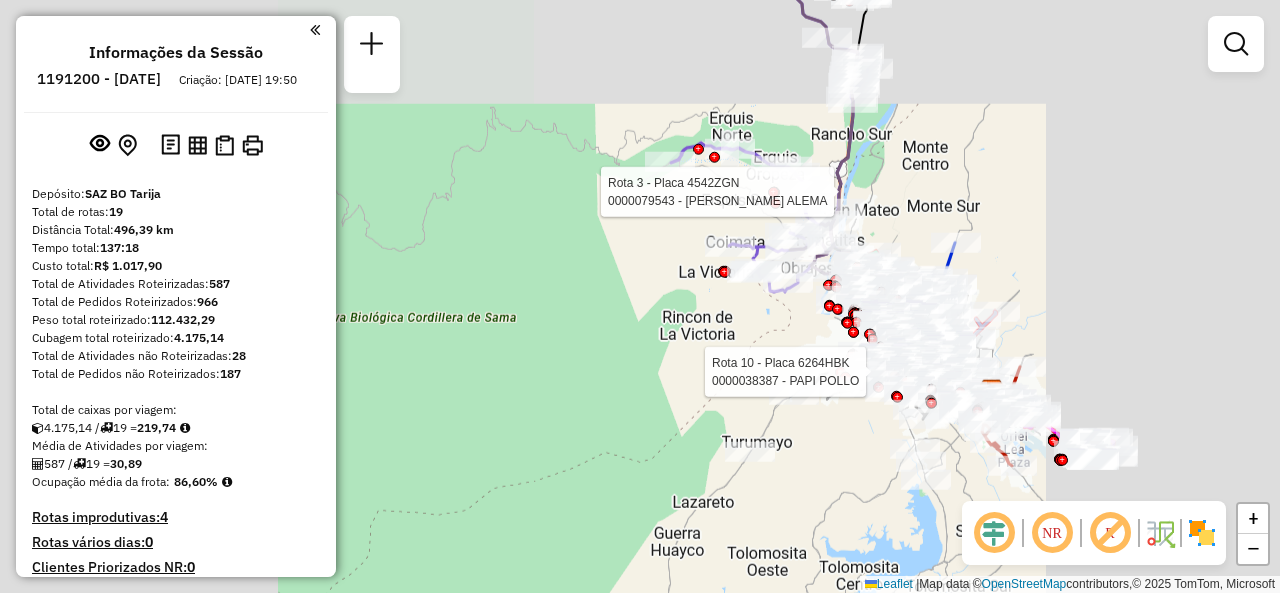 click on "Rota 10 - Placa 6264HBK  0000038387 - PAPI POLLO Rota 3 - Placa 4542ZGN  0000079543 - [PERSON_NAME] [PERSON_NAME] de atendimento Grade de atendimento Capacidade Transportadoras Veículos Cliente Pedidos  Rotas Selecione os dias de semana para filtrar as janelas de atendimento  Seg   Ter   Qua   Qui   Sex   Sáb   Dom  Informe o período da janela de atendimento: De: Até:  Filtrar exatamente a janela do cliente  Considerar janela de atendimento padrão  Selecione os dias de semana para filtrar as grades de atendimento  Seg   Ter   Qua   Qui   Sex   Sáb   Dom   Considerar clientes sem dia de atendimento cadastrado  Clientes fora do dia de atendimento selecionado Filtrar as atividades entre os valores definidos abaixo:  Peso mínimo:   Peso máximo:   Cubagem mínima:   Cubagem máxima:   De:   Até:  Filtrar as atividades entre o tempo de atendimento definido abaixo:  De:   Até:   Considerar capacidade total dos clientes não roteirizados Transportadora: Selecione um ou mais itens Tipo de veículo: Veículo: De:" 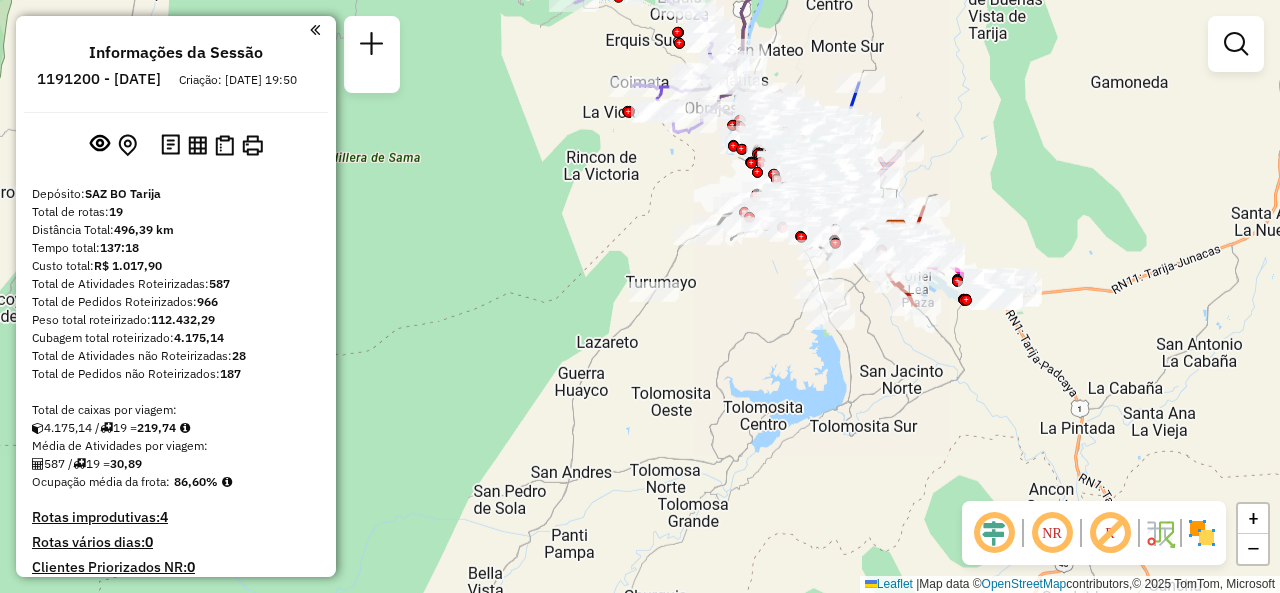 drag, startPoint x: 918, startPoint y: 237, endPoint x: 818, endPoint y: 77, distance: 188.67963 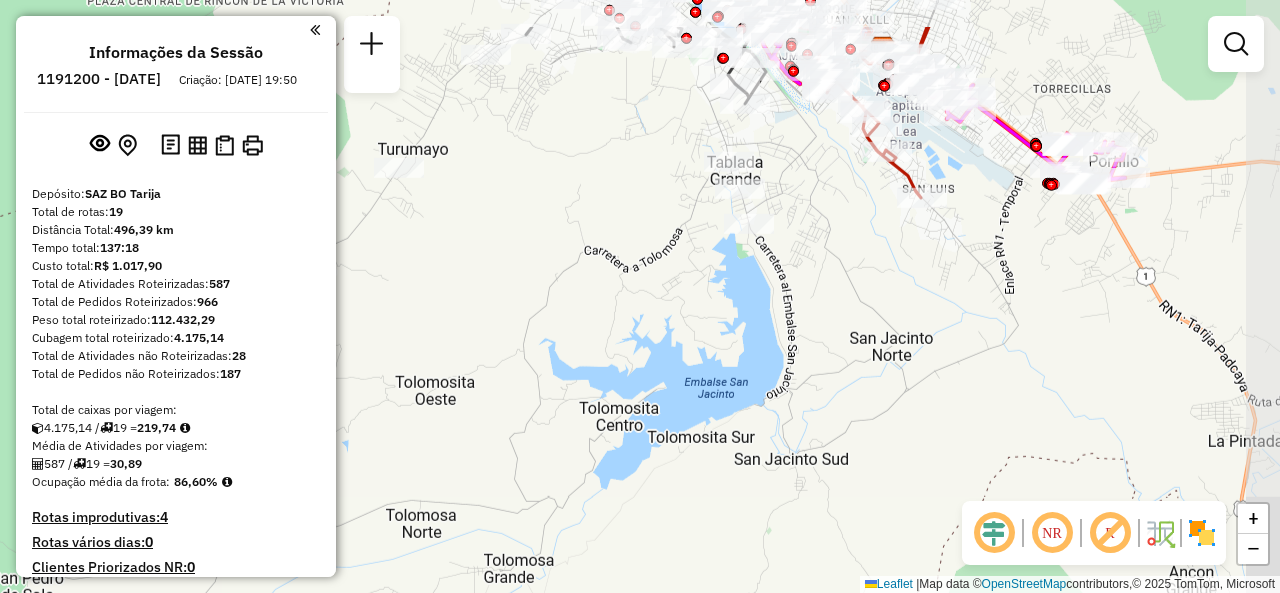 drag, startPoint x: 846, startPoint y: 378, endPoint x: 805, endPoint y: 463, distance: 94.371605 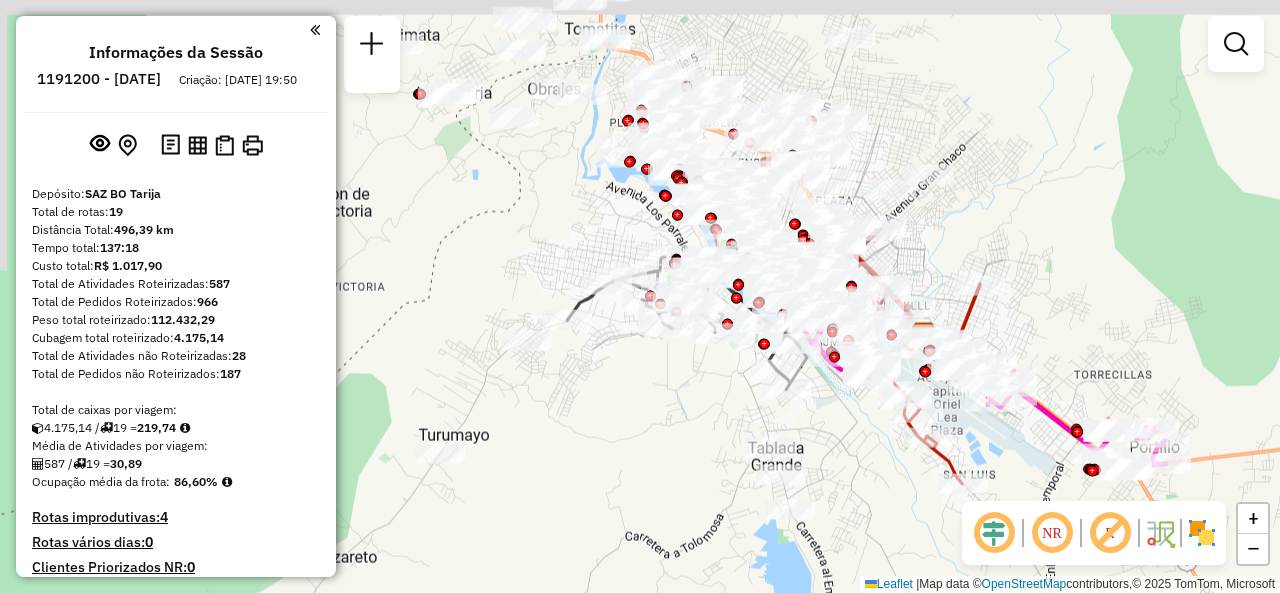 drag, startPoint x: 815, startPoint y: 238, endPoint x: 860, endPoint y: 574, distance: 339 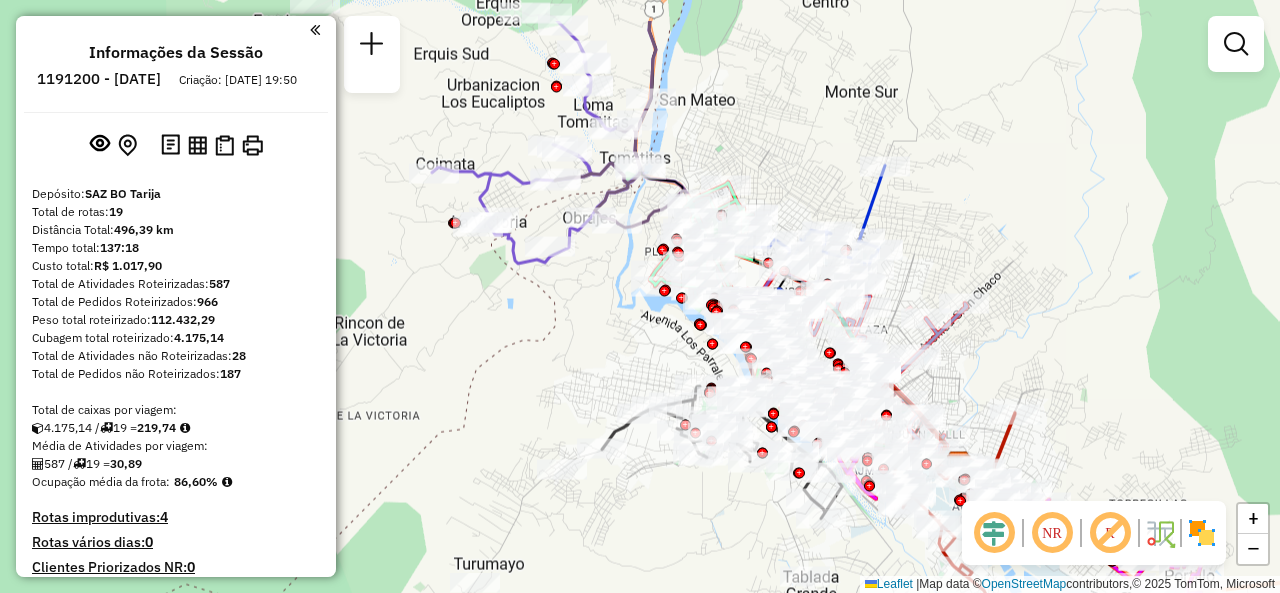 drag, startPoint x: 776, startPoint y: 112, endPoint x: 813, endPoint y: 205, distance: 100.08996 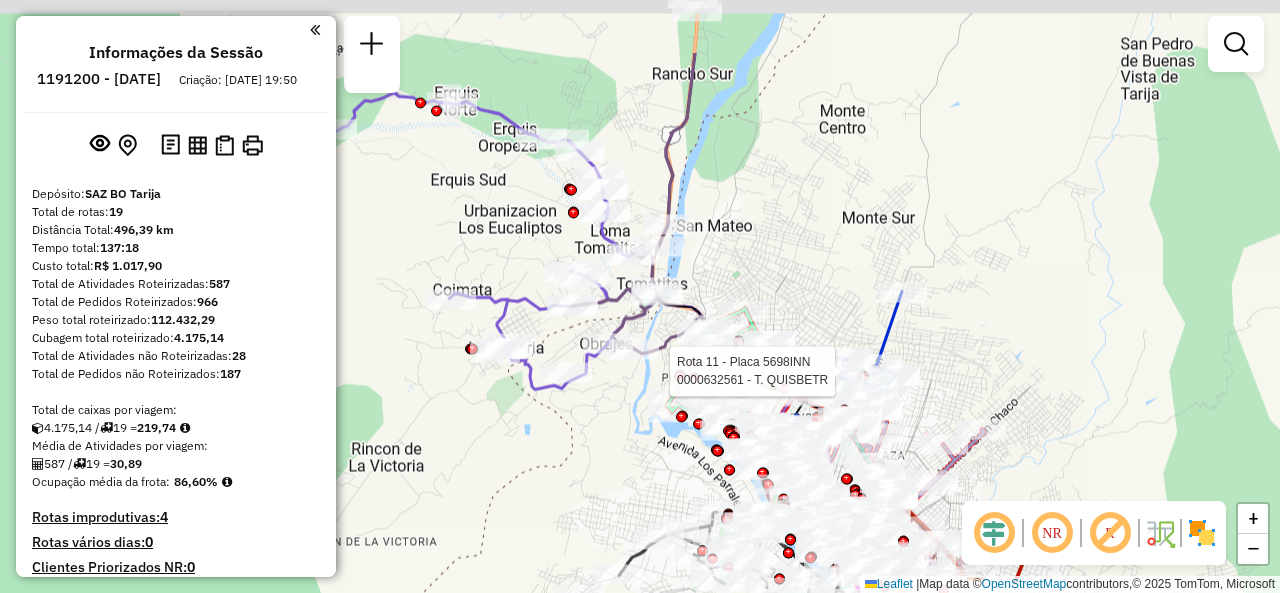 drag, startPoint x: 791, startPoint y: 128, endPoint x: 806, endPoint y: 241, distance: 113.99123 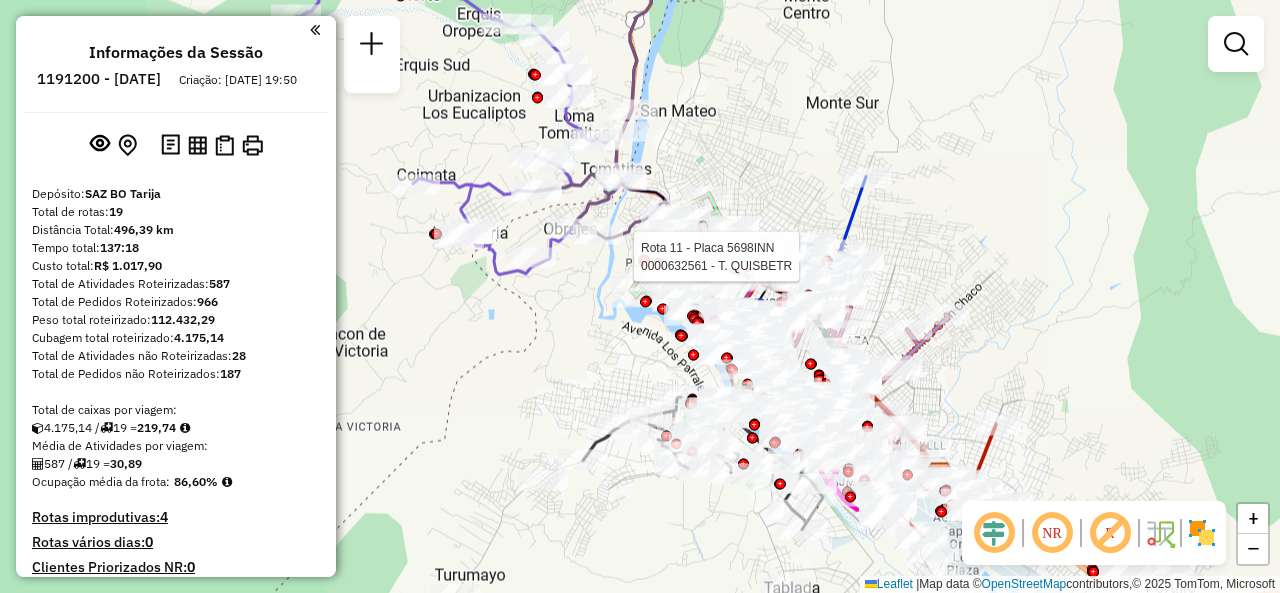 drag, startPoint x: 788, startPoint y: 245, endPoint x: 744, endPoint y: 111, distance: 141.039 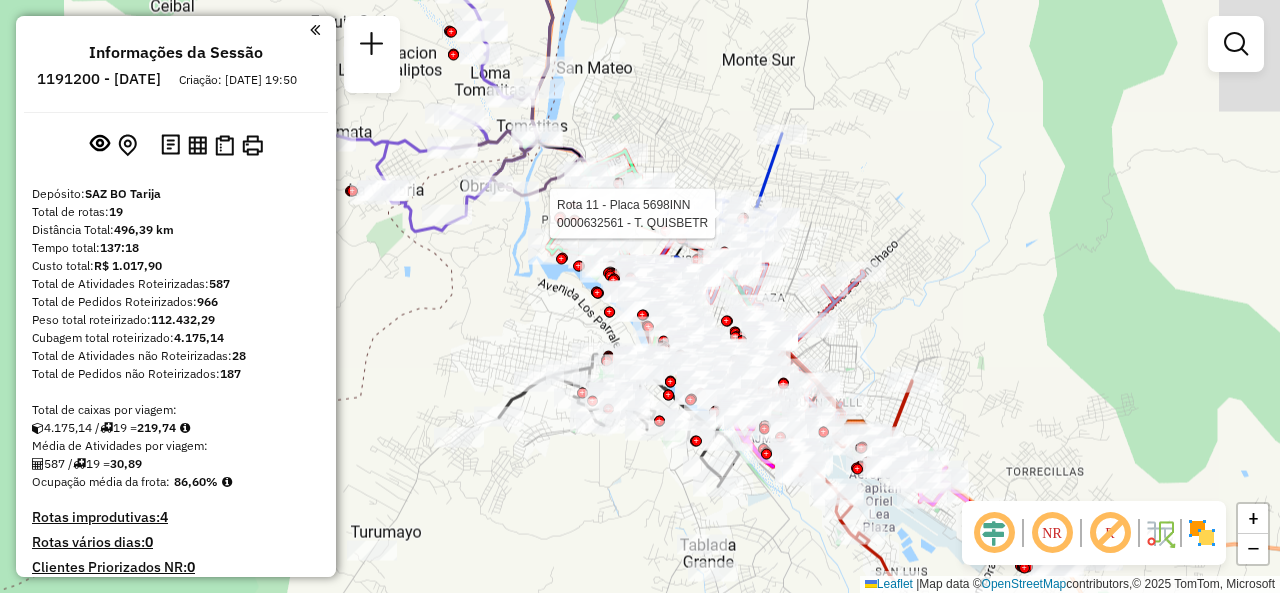 drag, startPoint x: 648, startPoint y: 341, endPoint x: 563, endPoint y: 314, distance: 89.1852 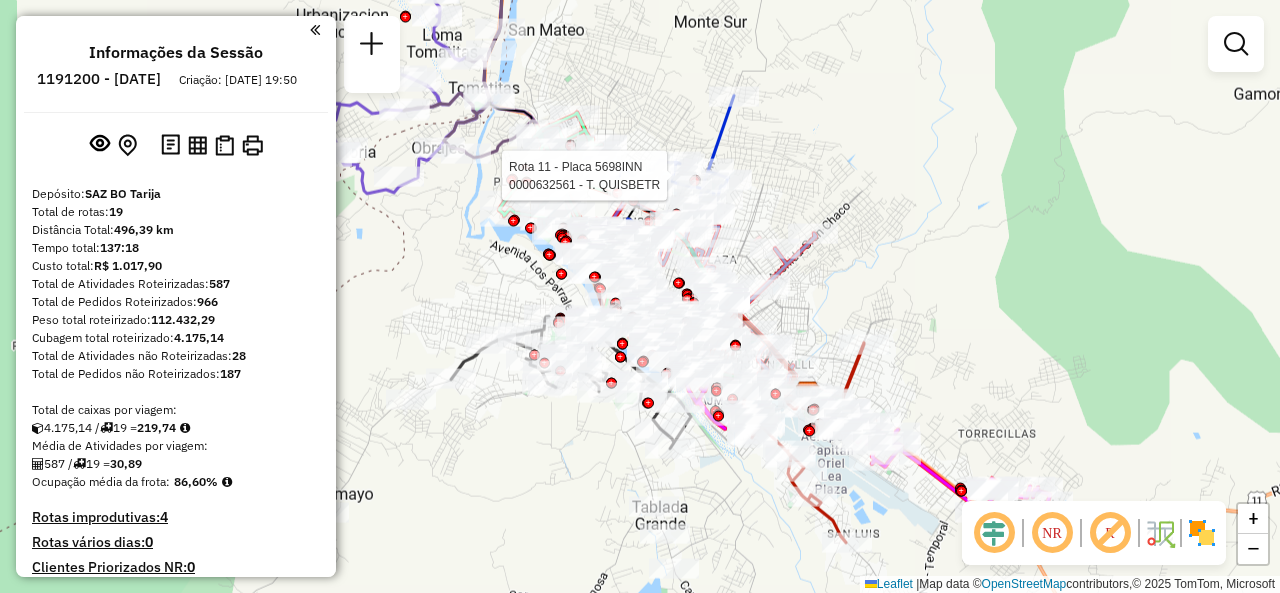 drag, startPoint x: 563, startPoint y: 314, endPoint x: 525, endPoint y: 279, distance: 51.662365 